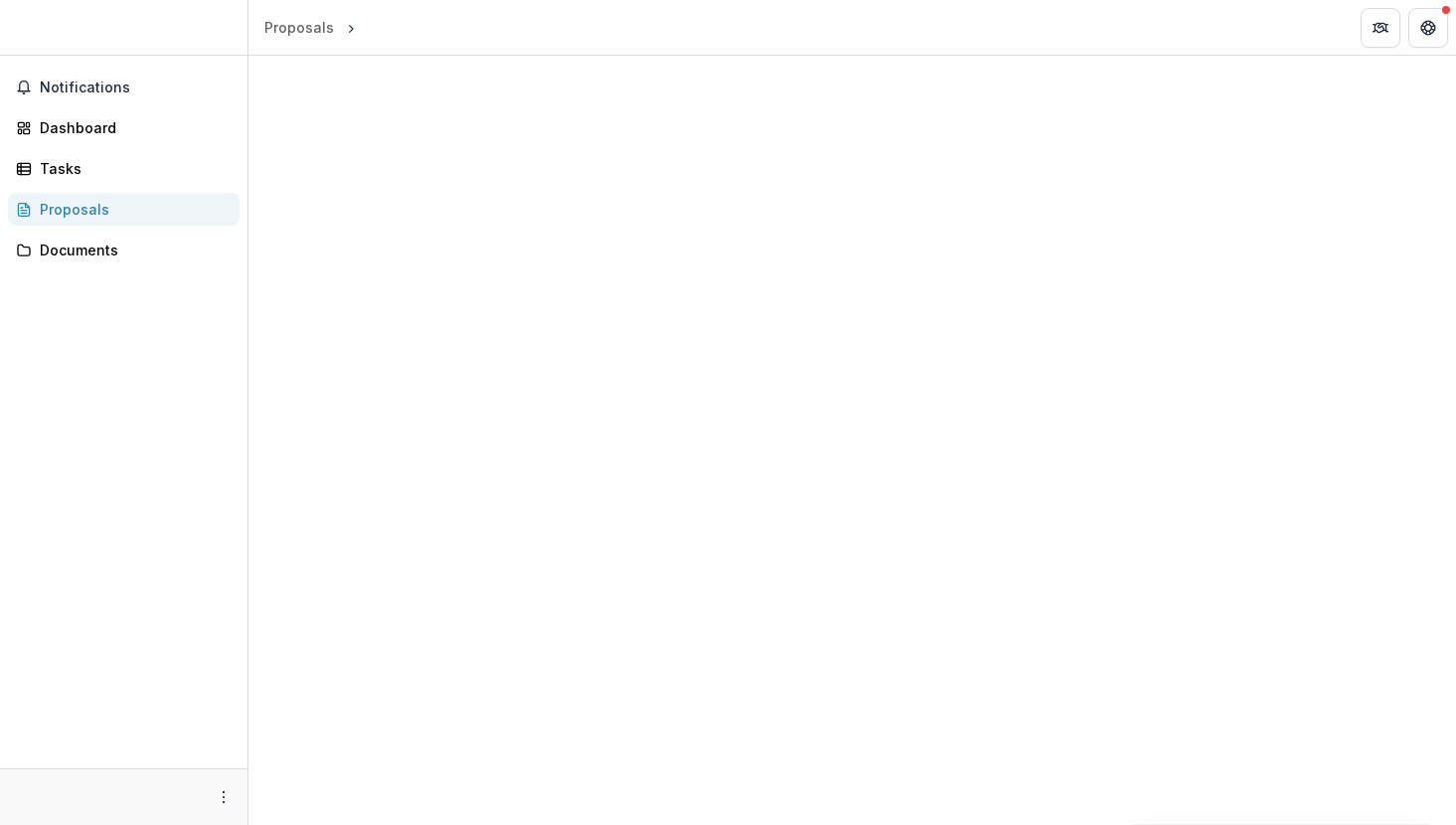 scroll, scrollTop: 0, scrollLeft: 0, axis: both 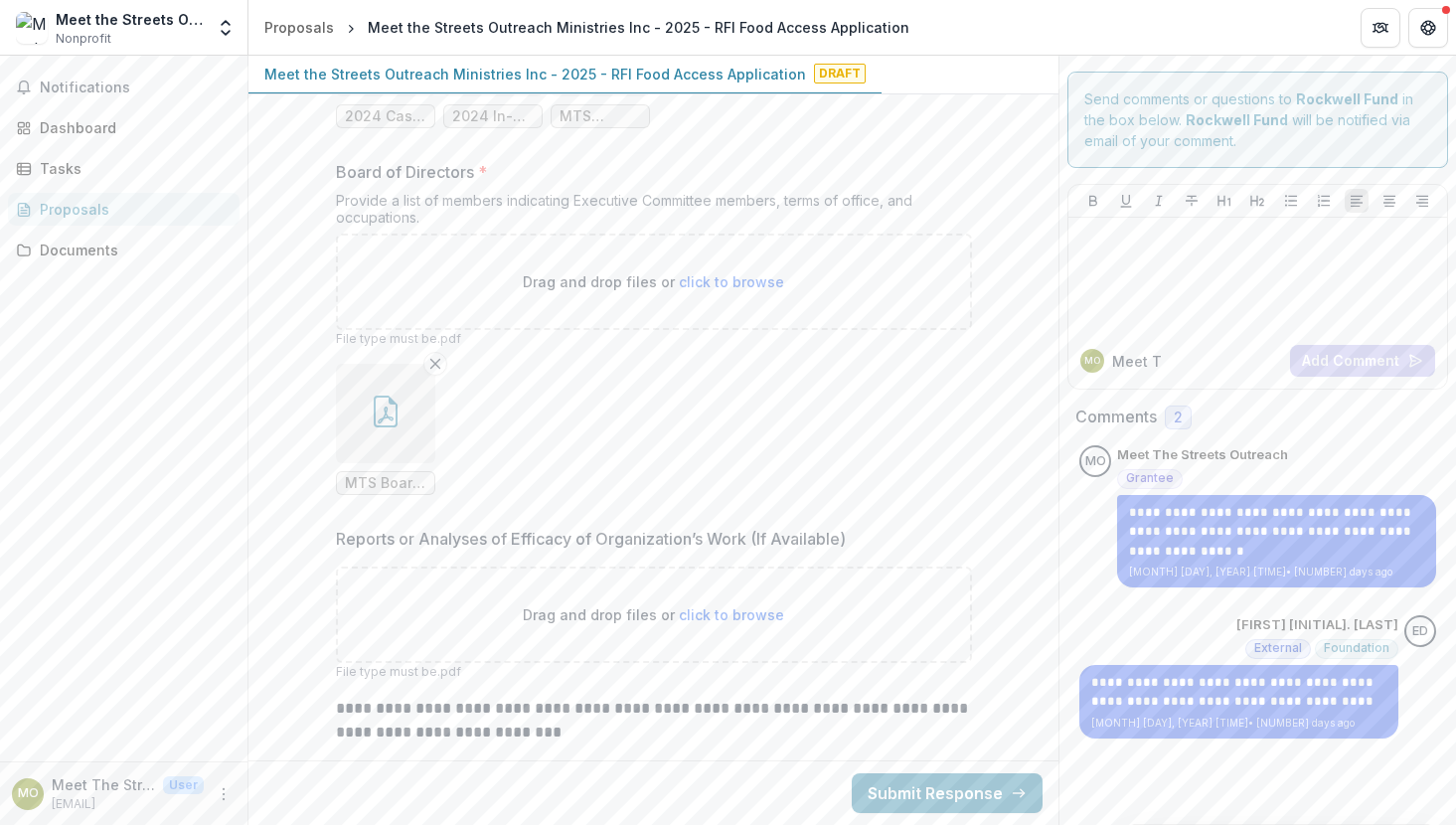 click on "click to browse" at bounding box center (731, 614) 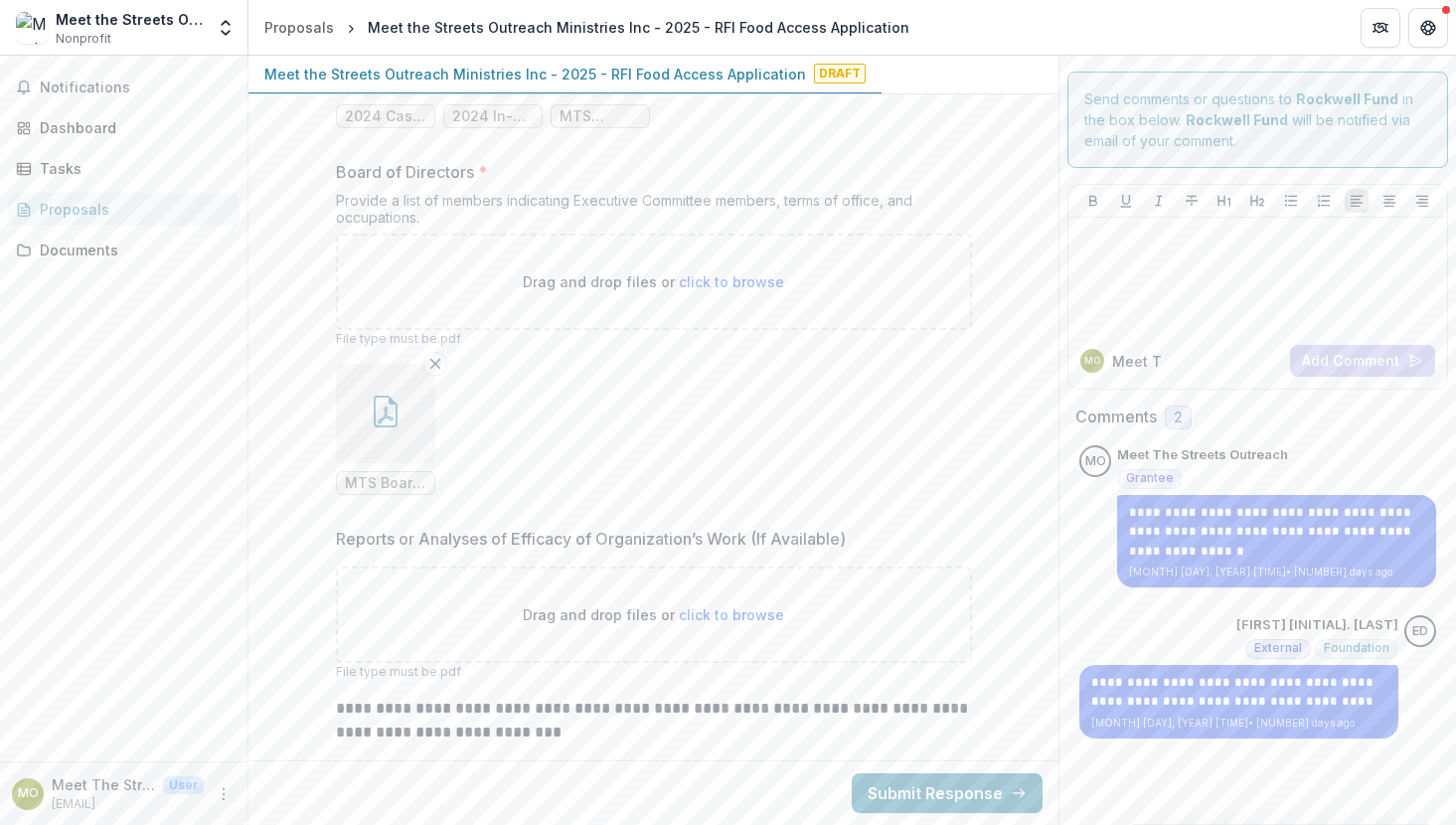 type on "**********" 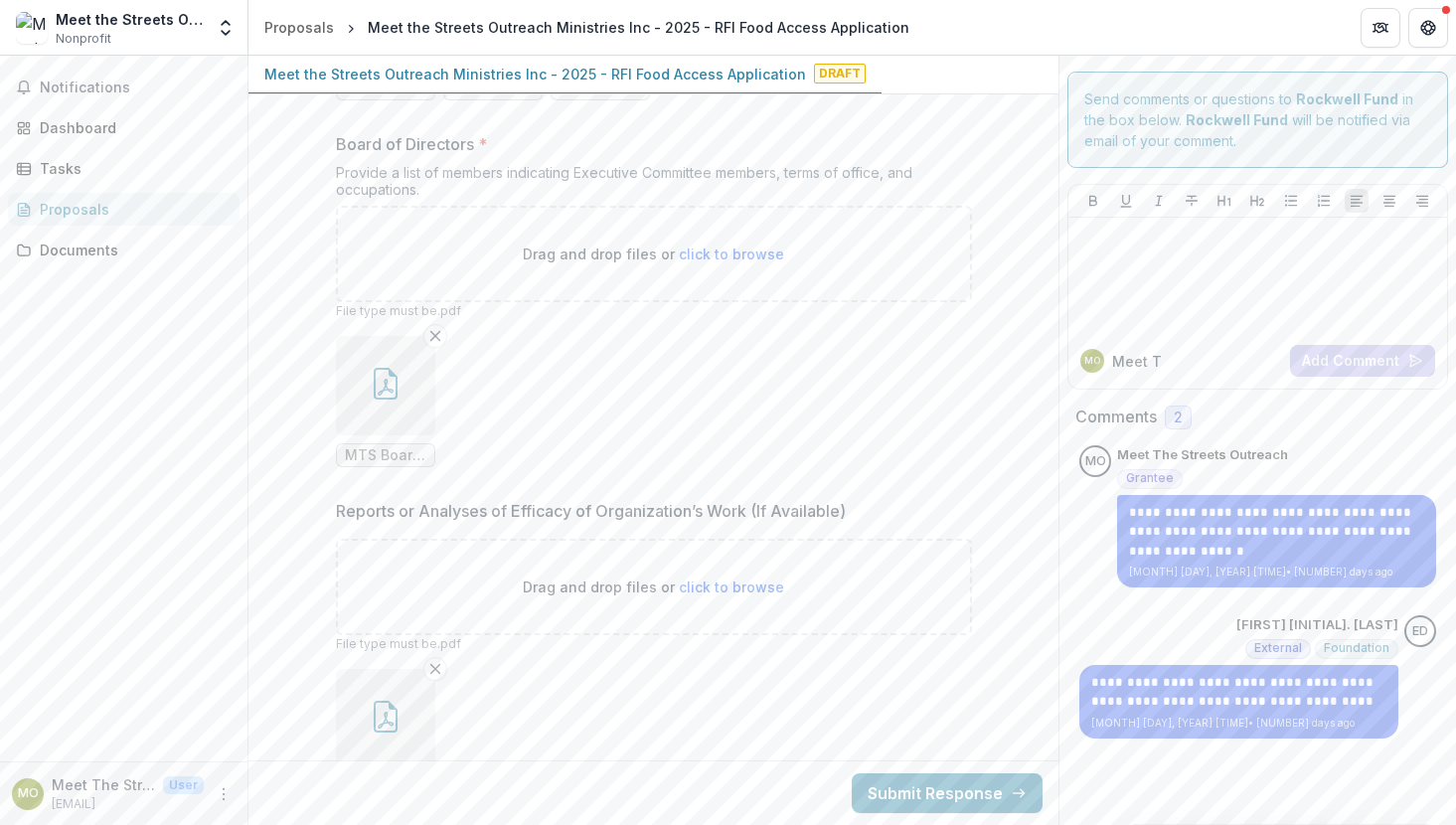 scroll, scrollTop: 18076, scrollLeft: 0, axis: vertical 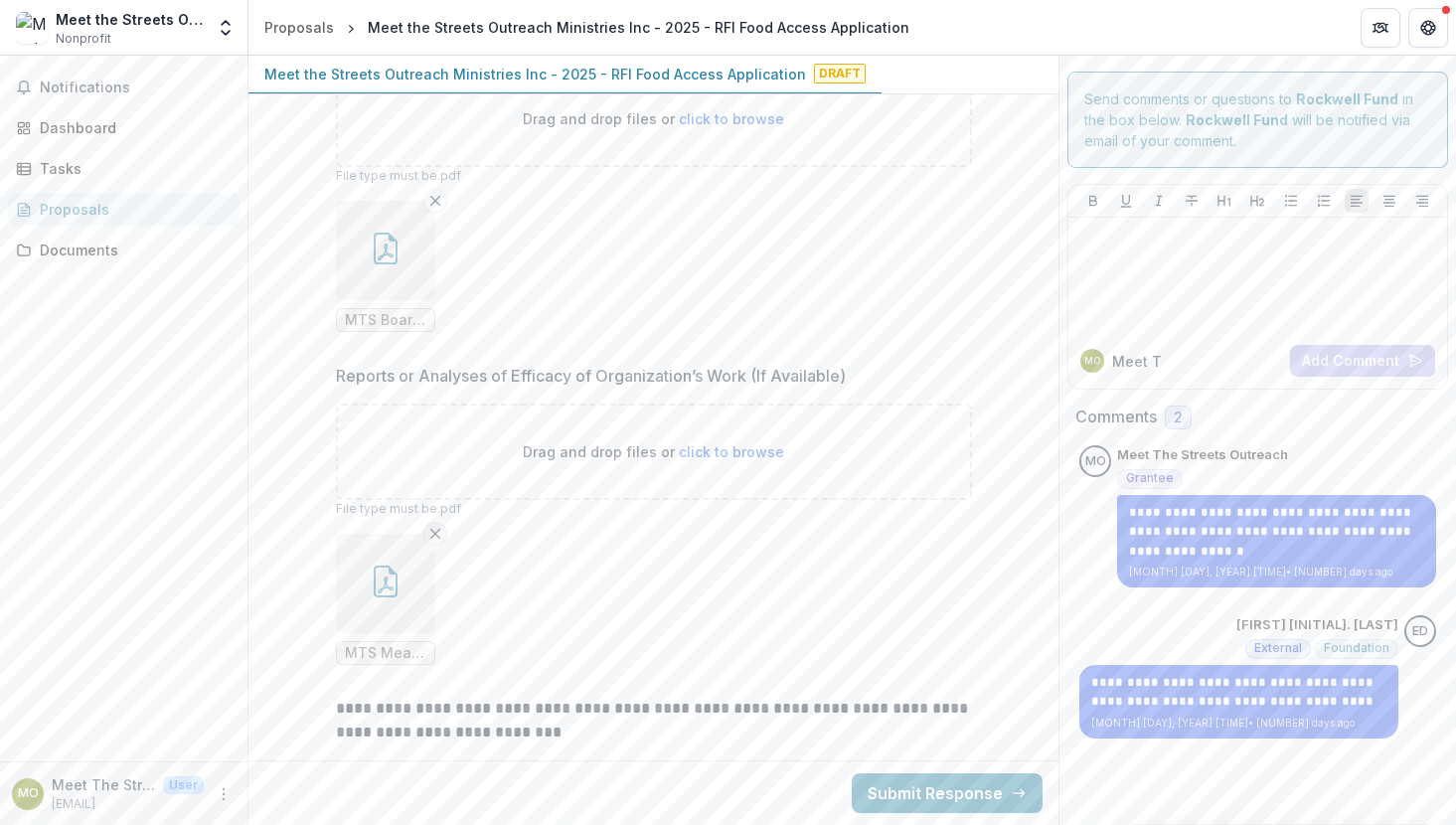 click 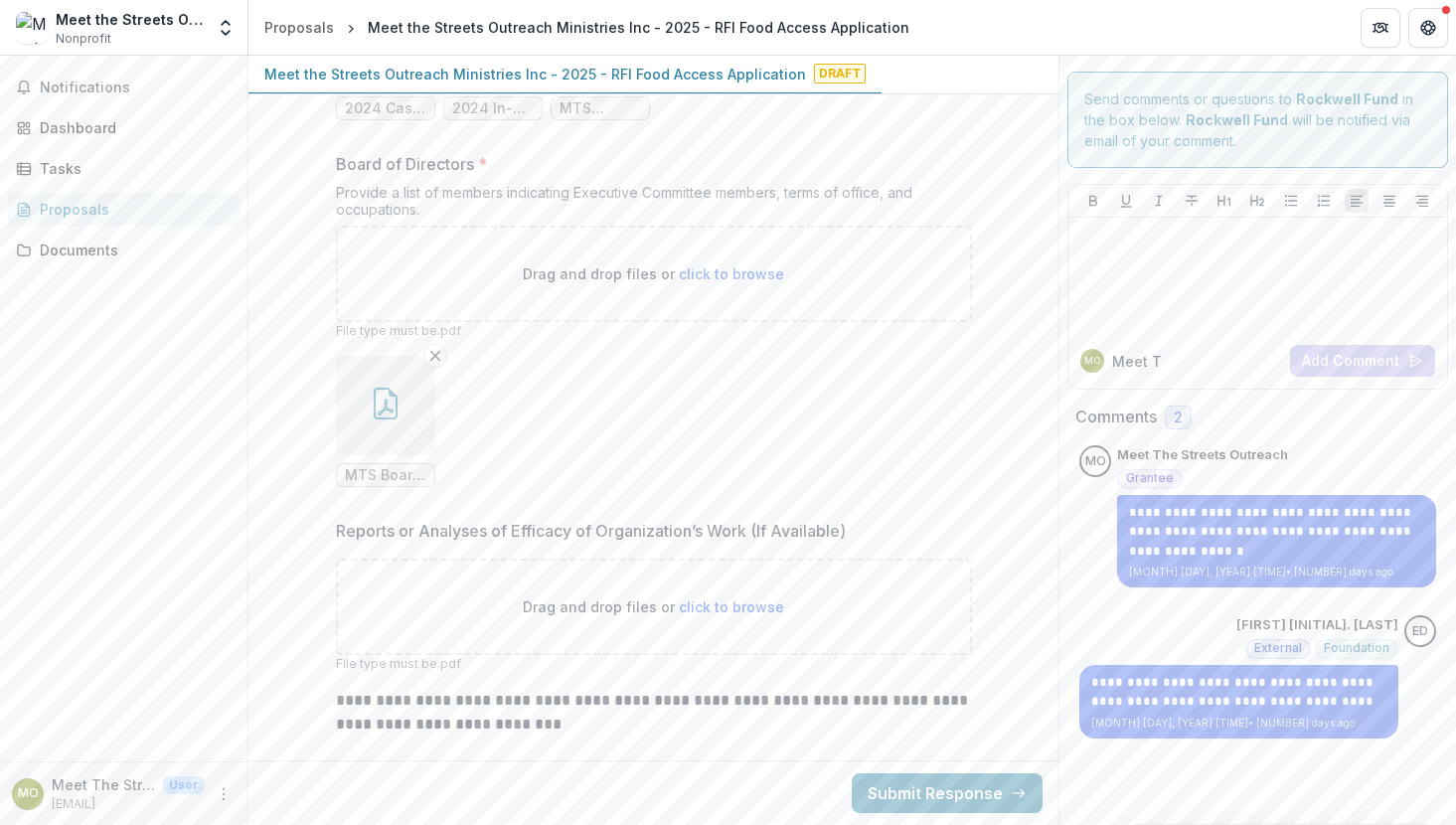 scroll, scrollTop: 17913, scrollLeft: 0, axis: vertical 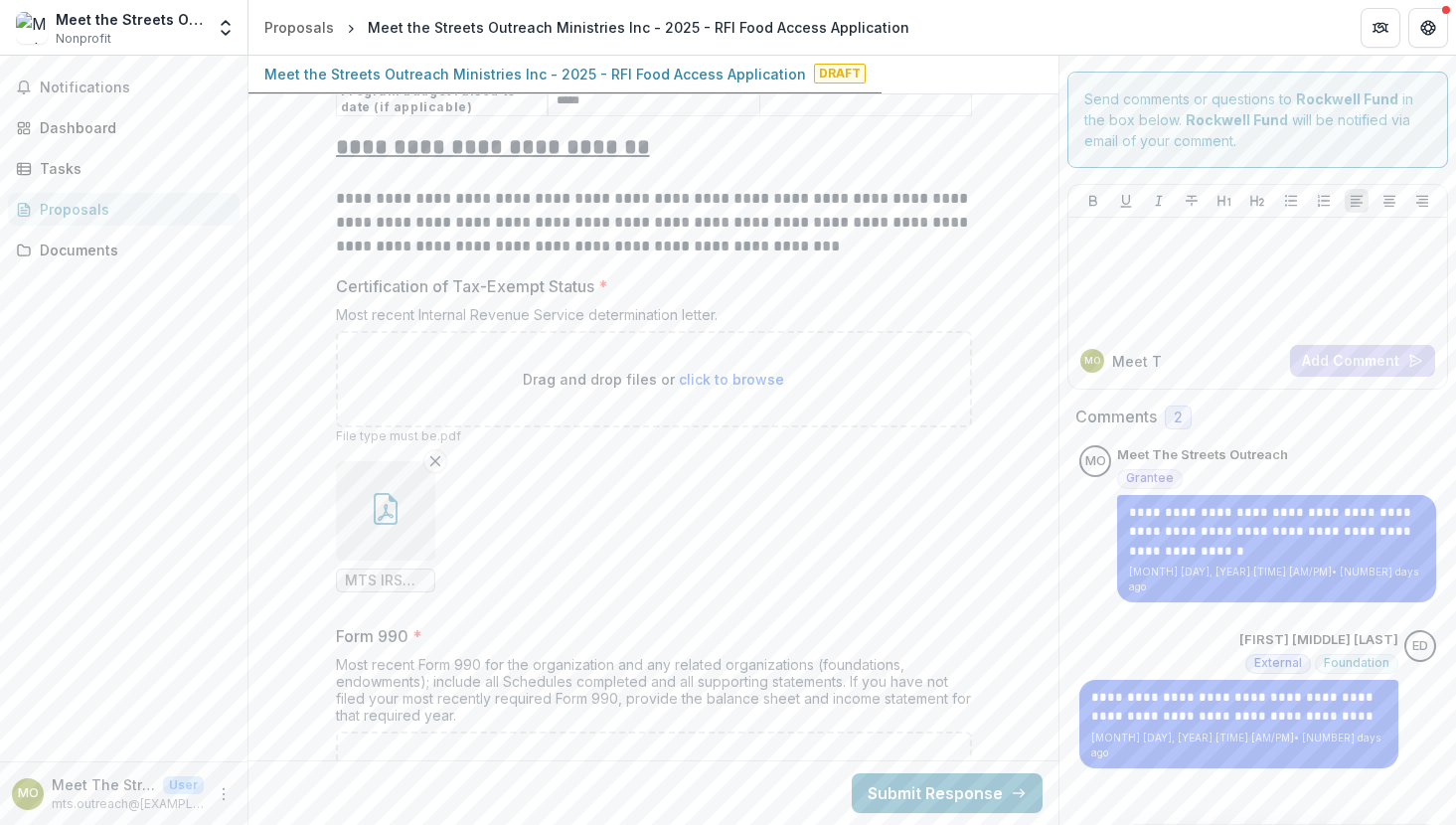 click at bounding box center [386, 511] 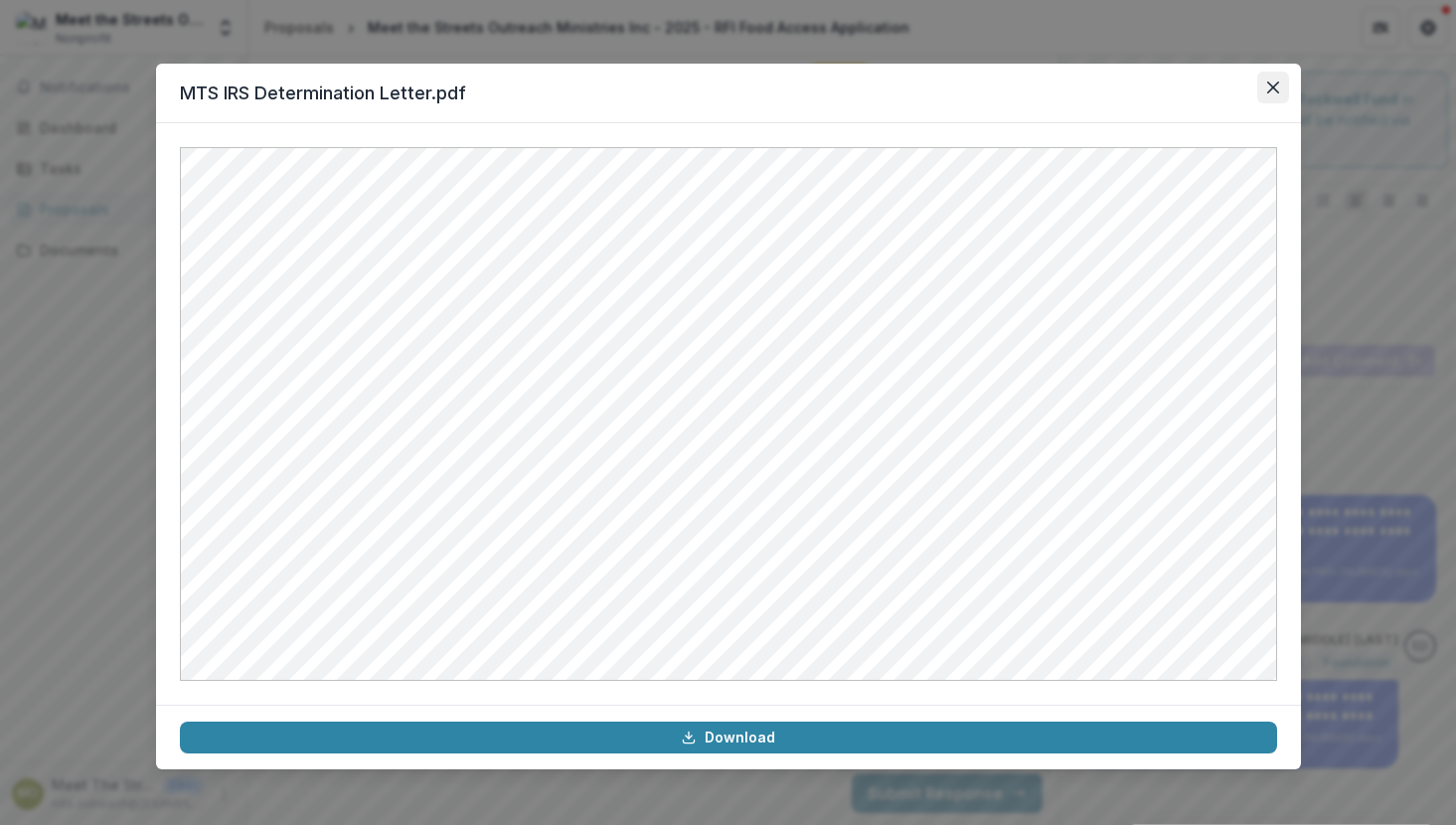 click 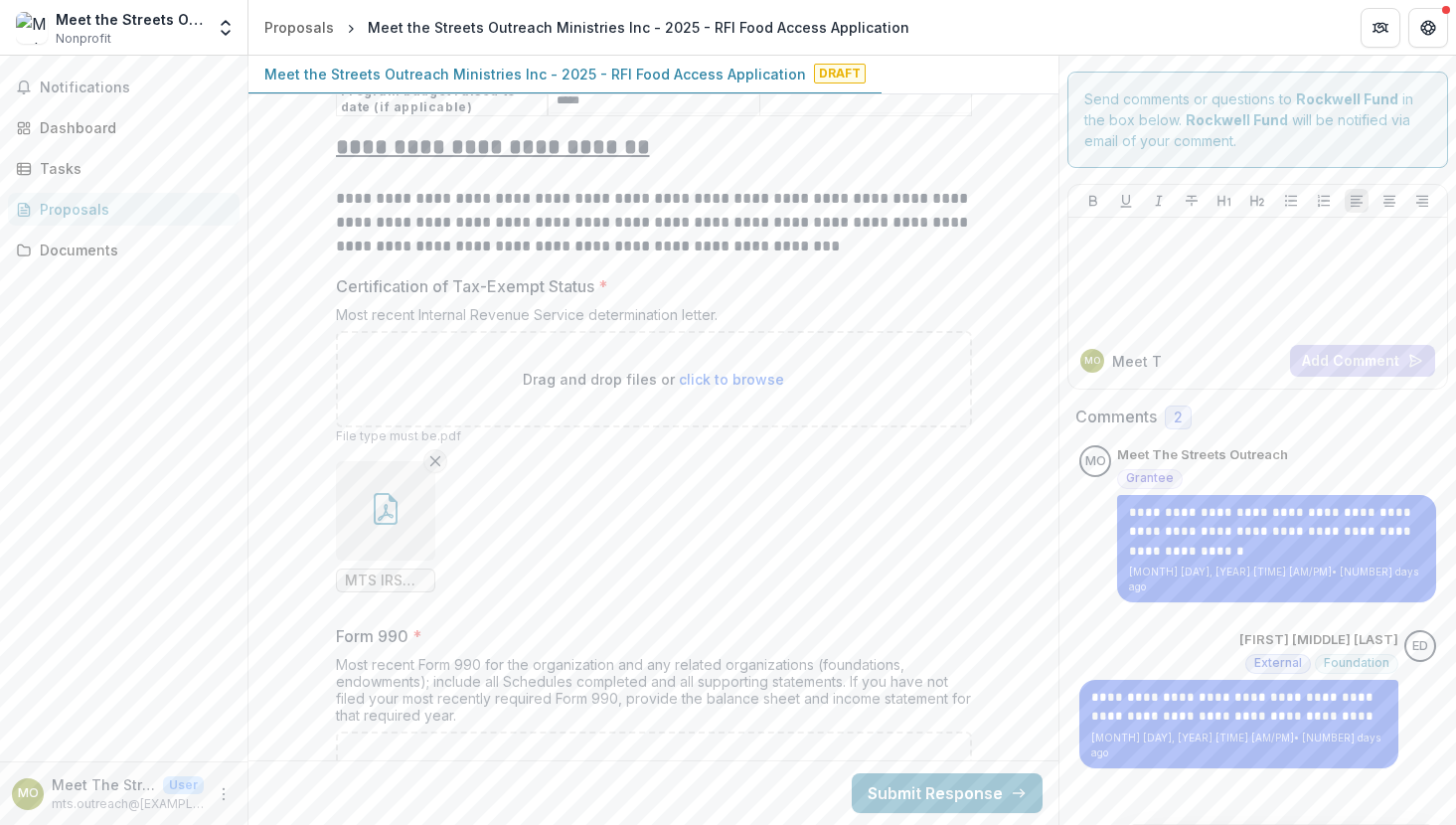 click 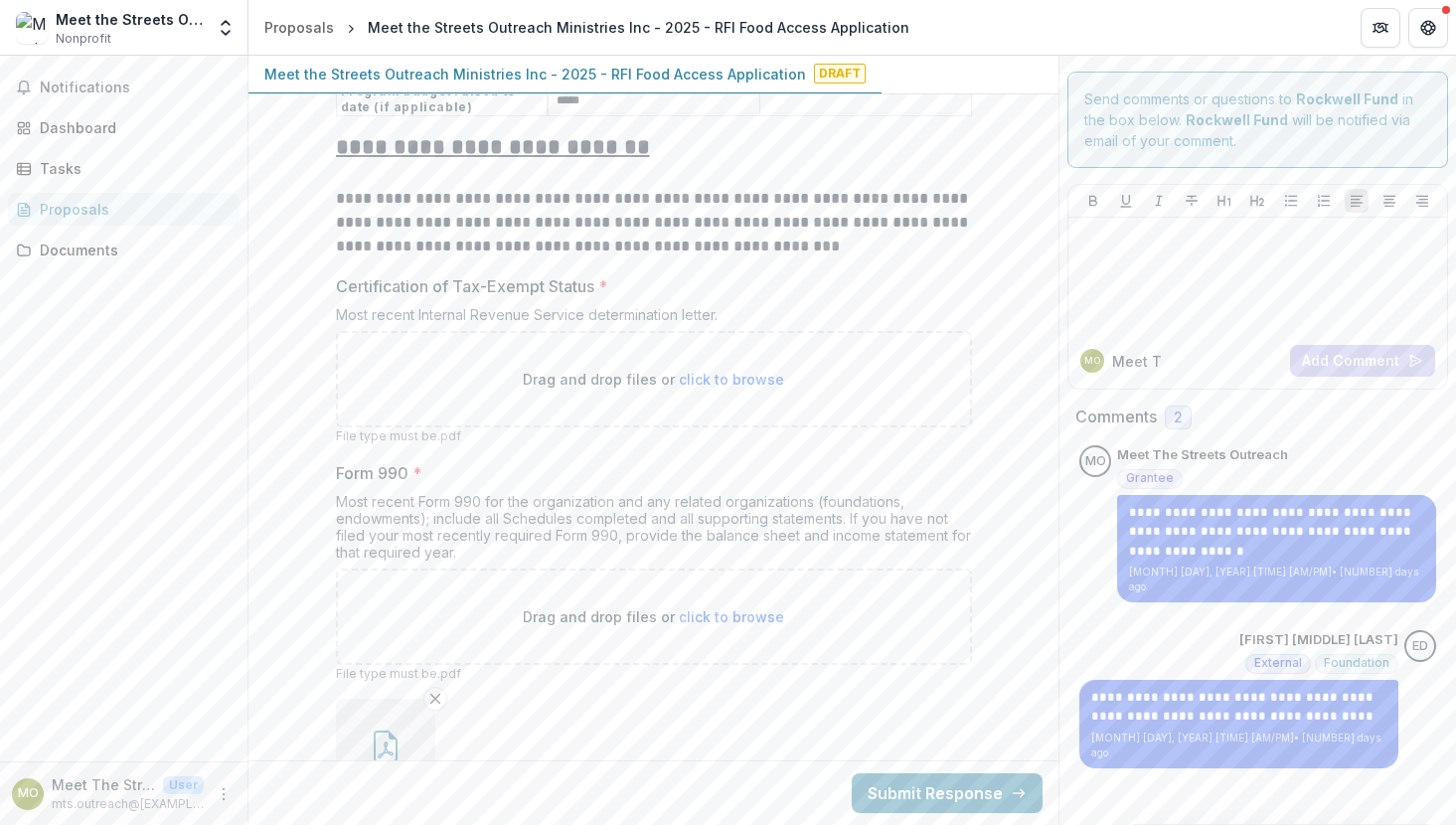 click on "click to browse" at bounding box center [731, 379] 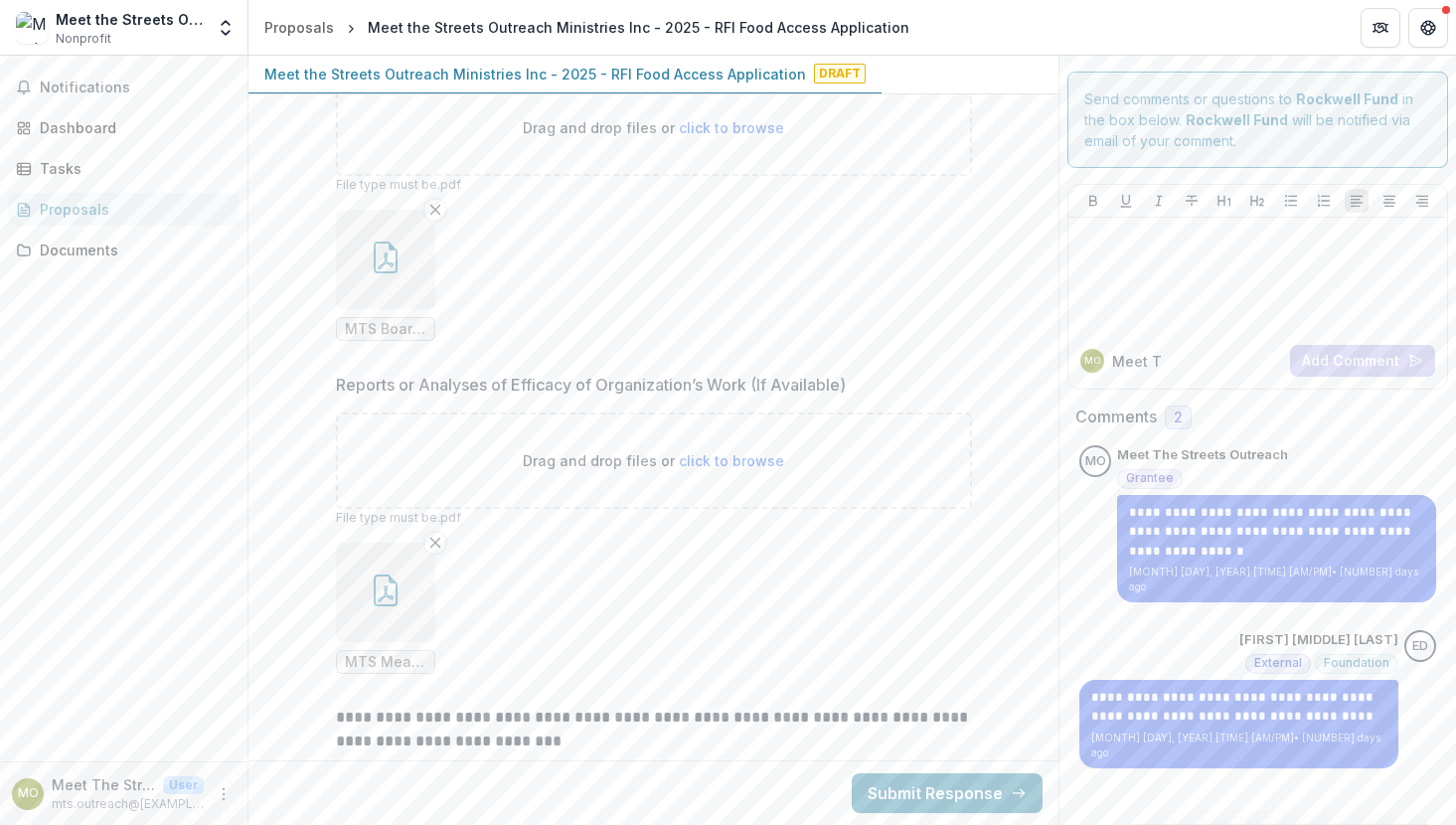 scroll, scrollTop: 18076, scrollLeft: 0, axis: vertical 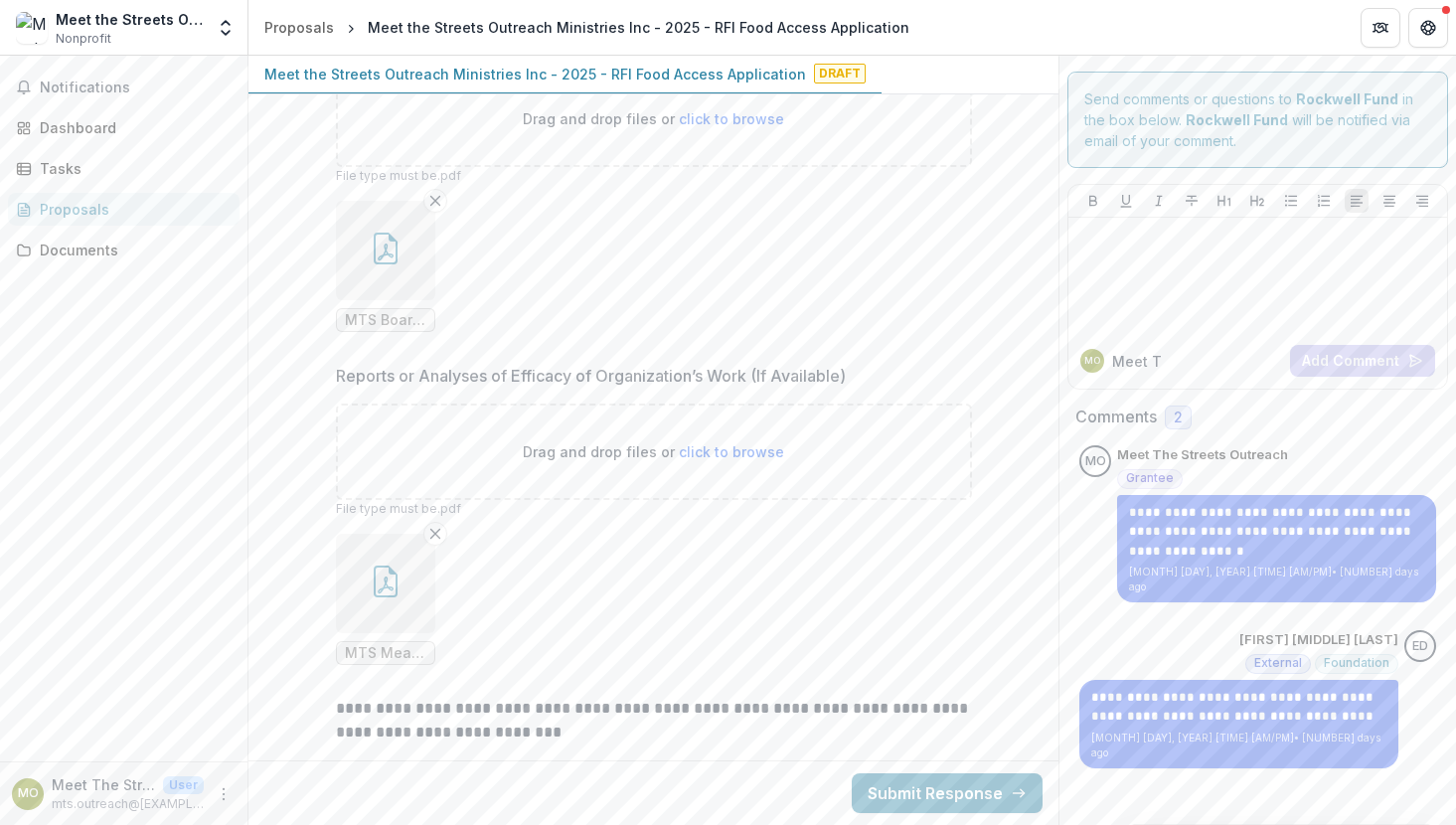 click at bounding box center [386, 583] 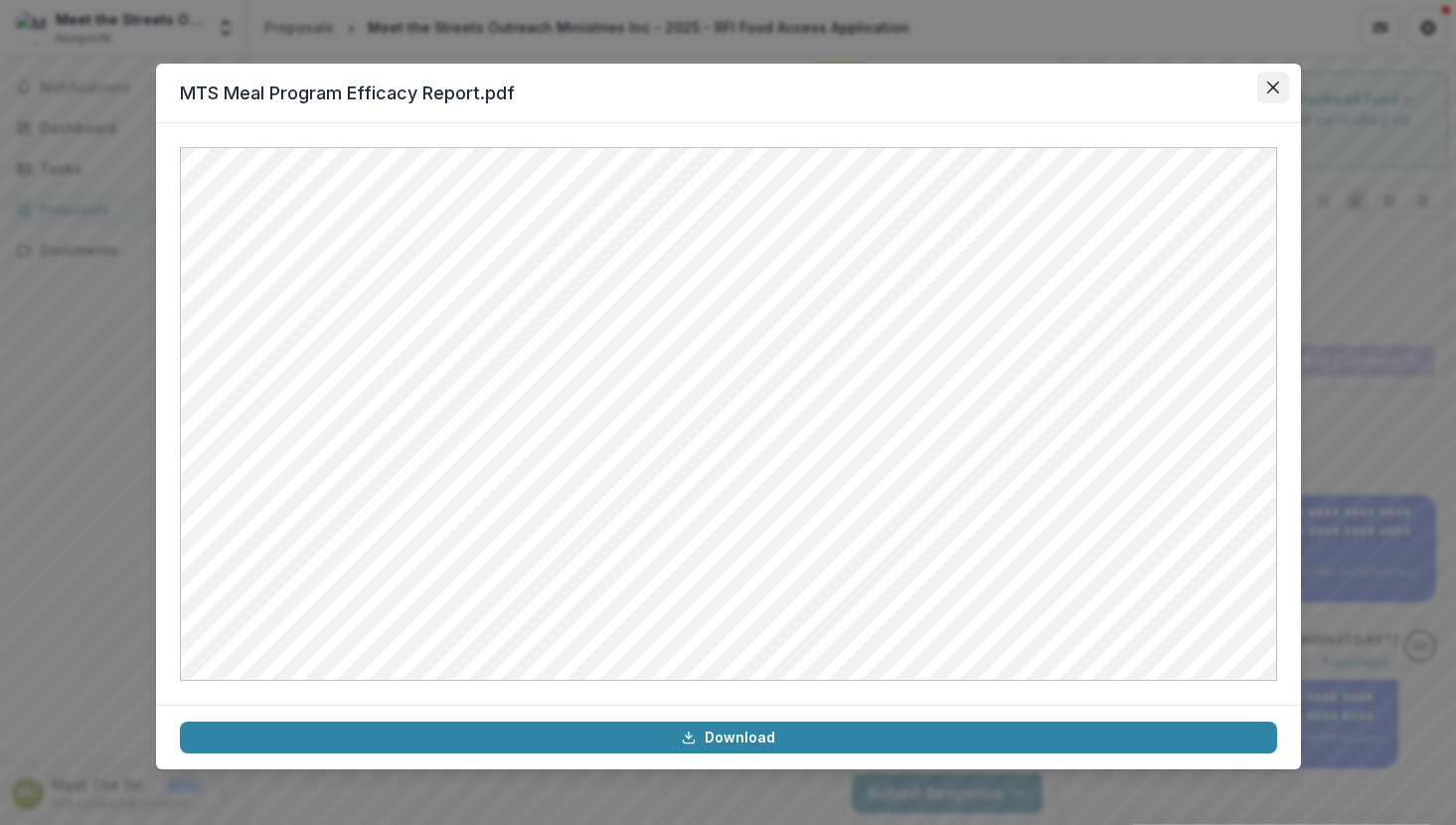 click 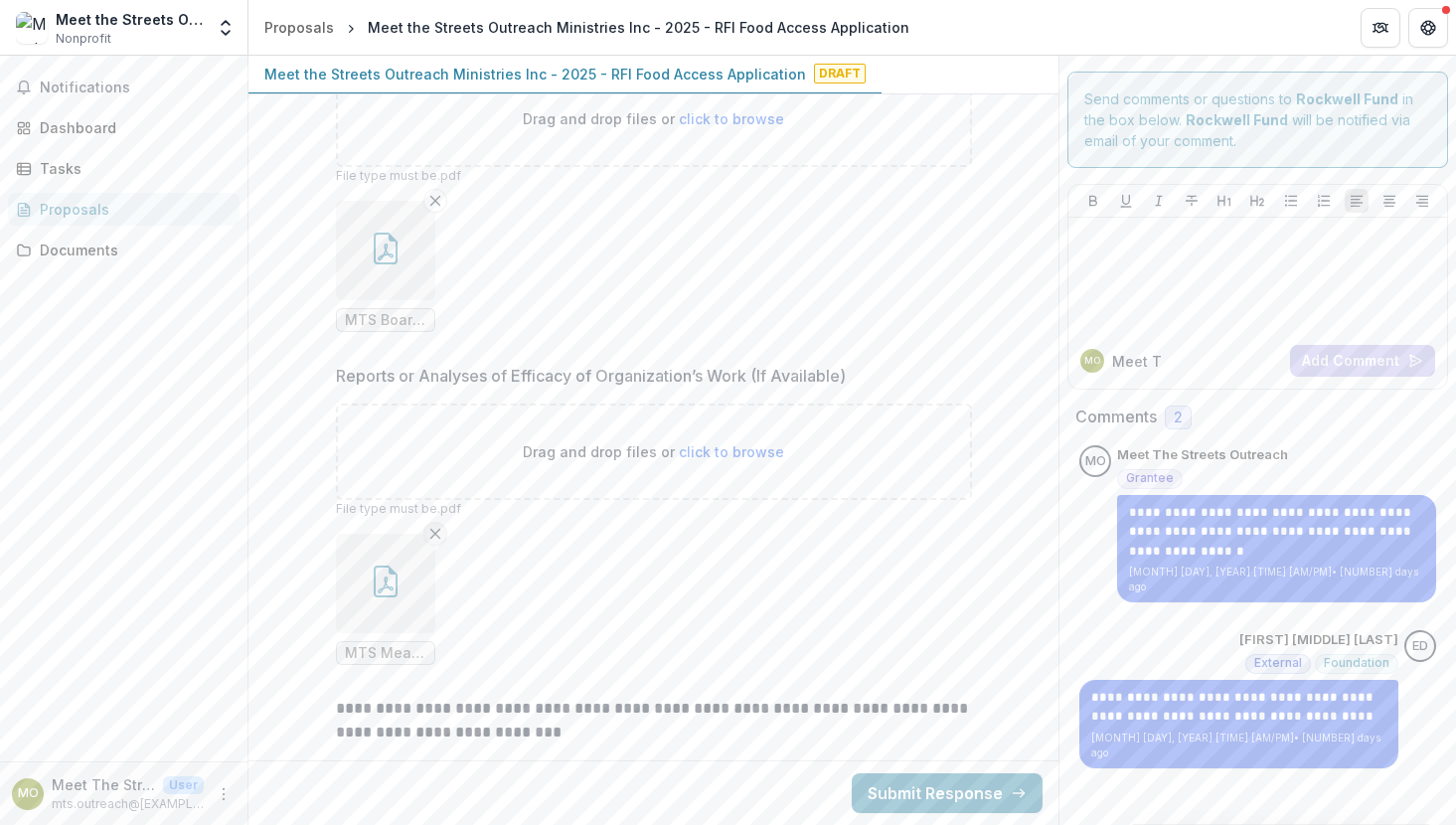 click 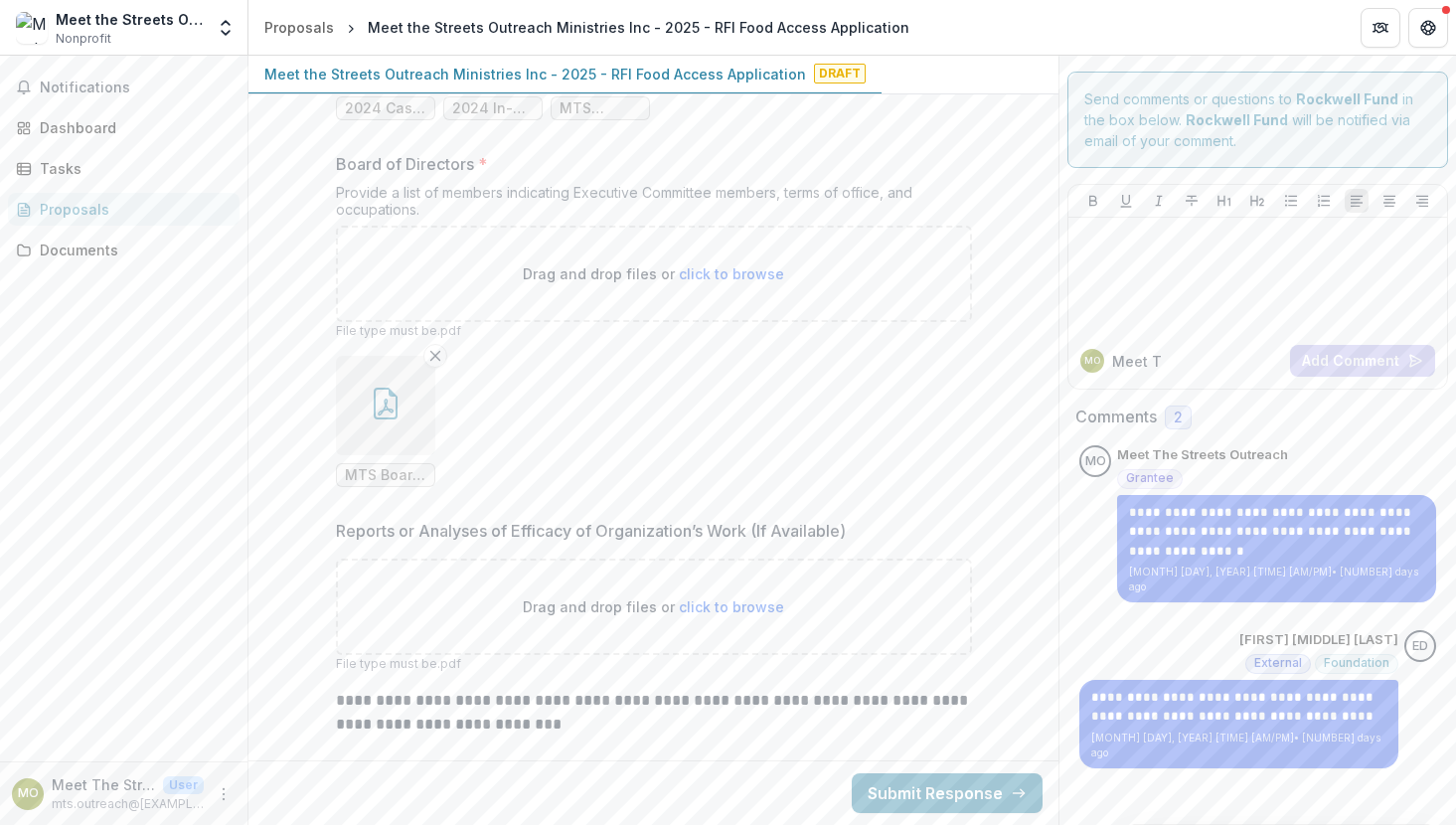 scroll, scrollTop: 17913, scrollLeft: 0, axis: vertical 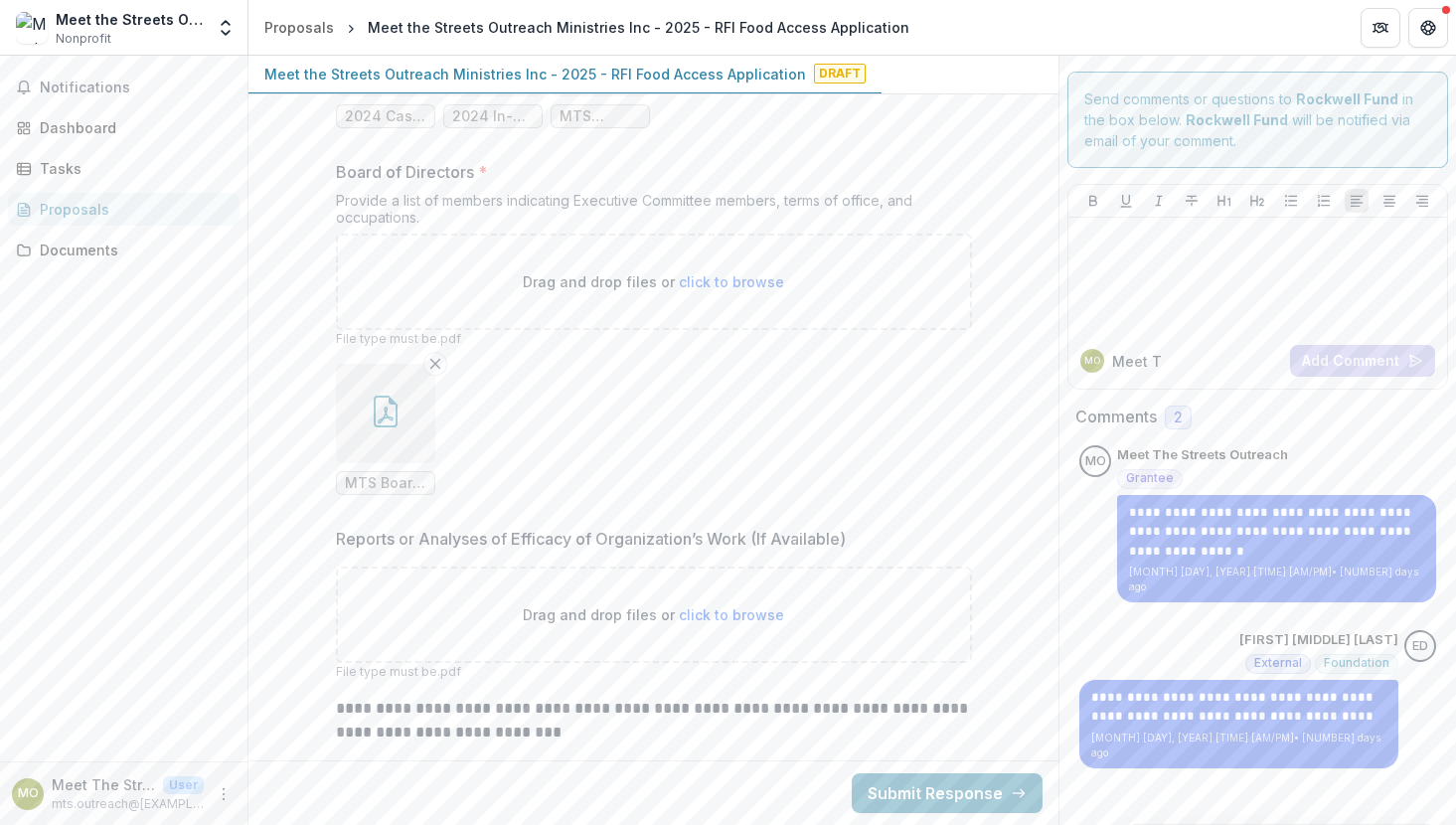 click on "click to browse" at bounding box center [731, 614] 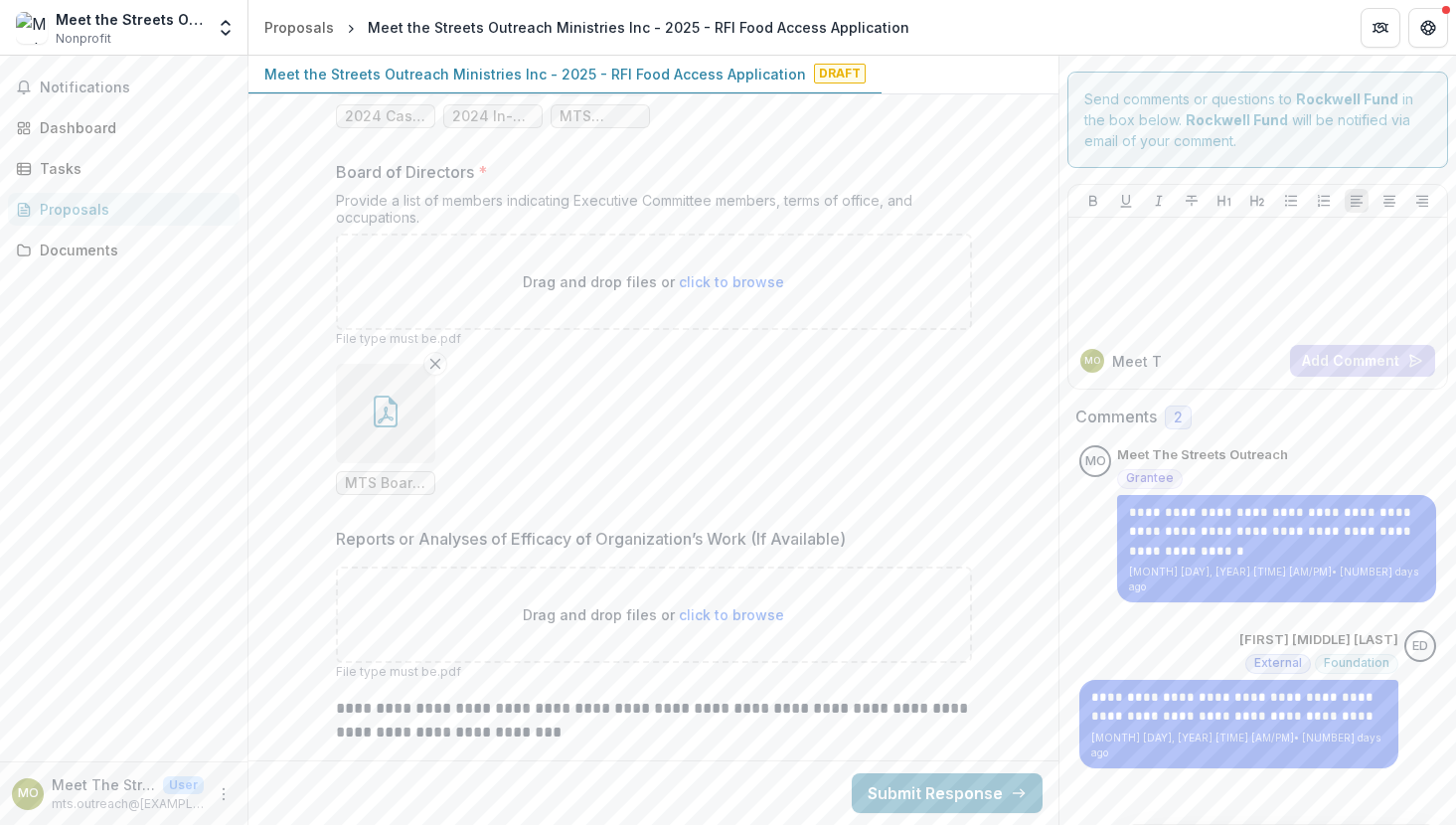 type on "**********" 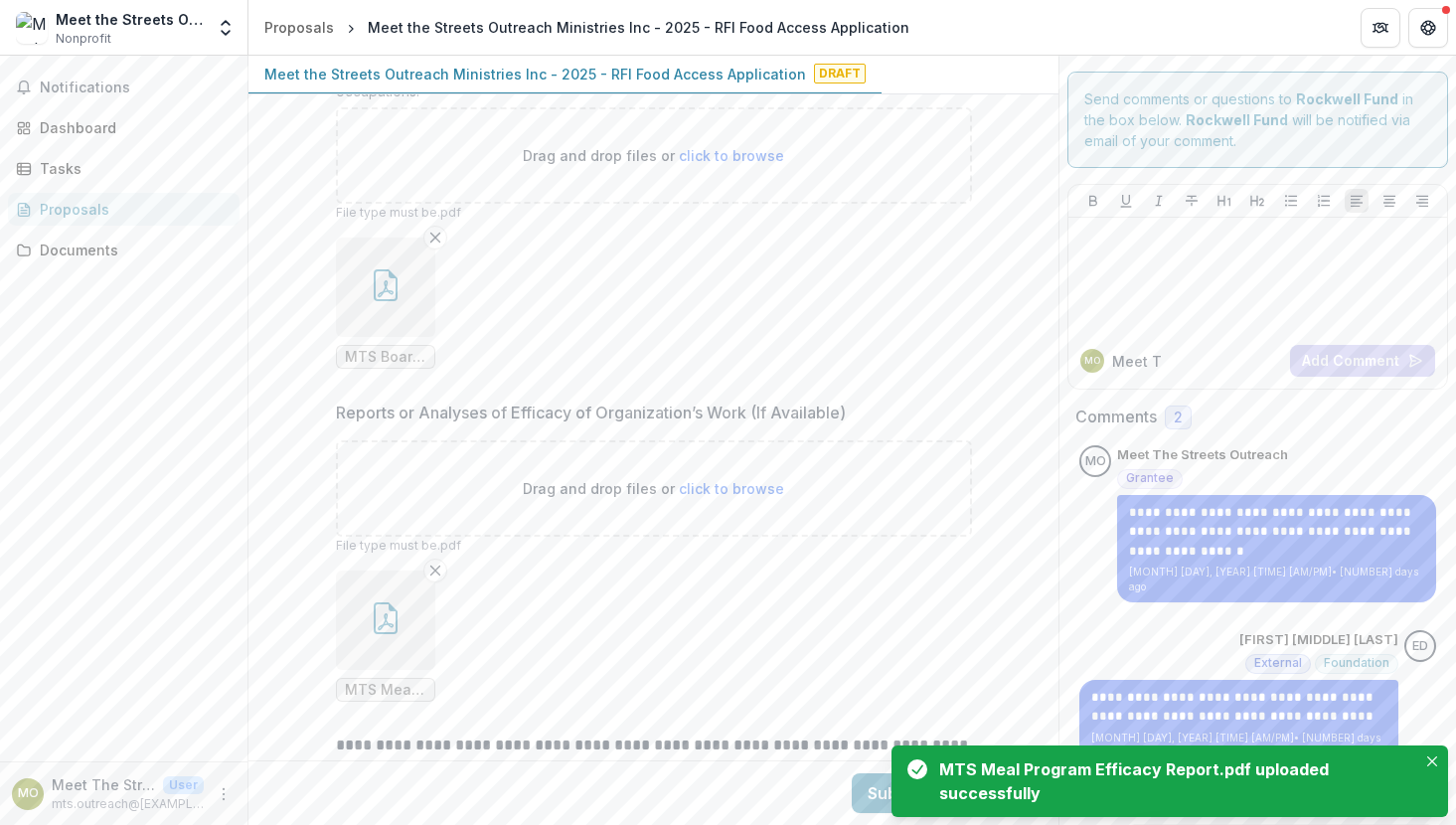 scroll, scrollTop: 18076, scrollLeft: 0, axis: vertical 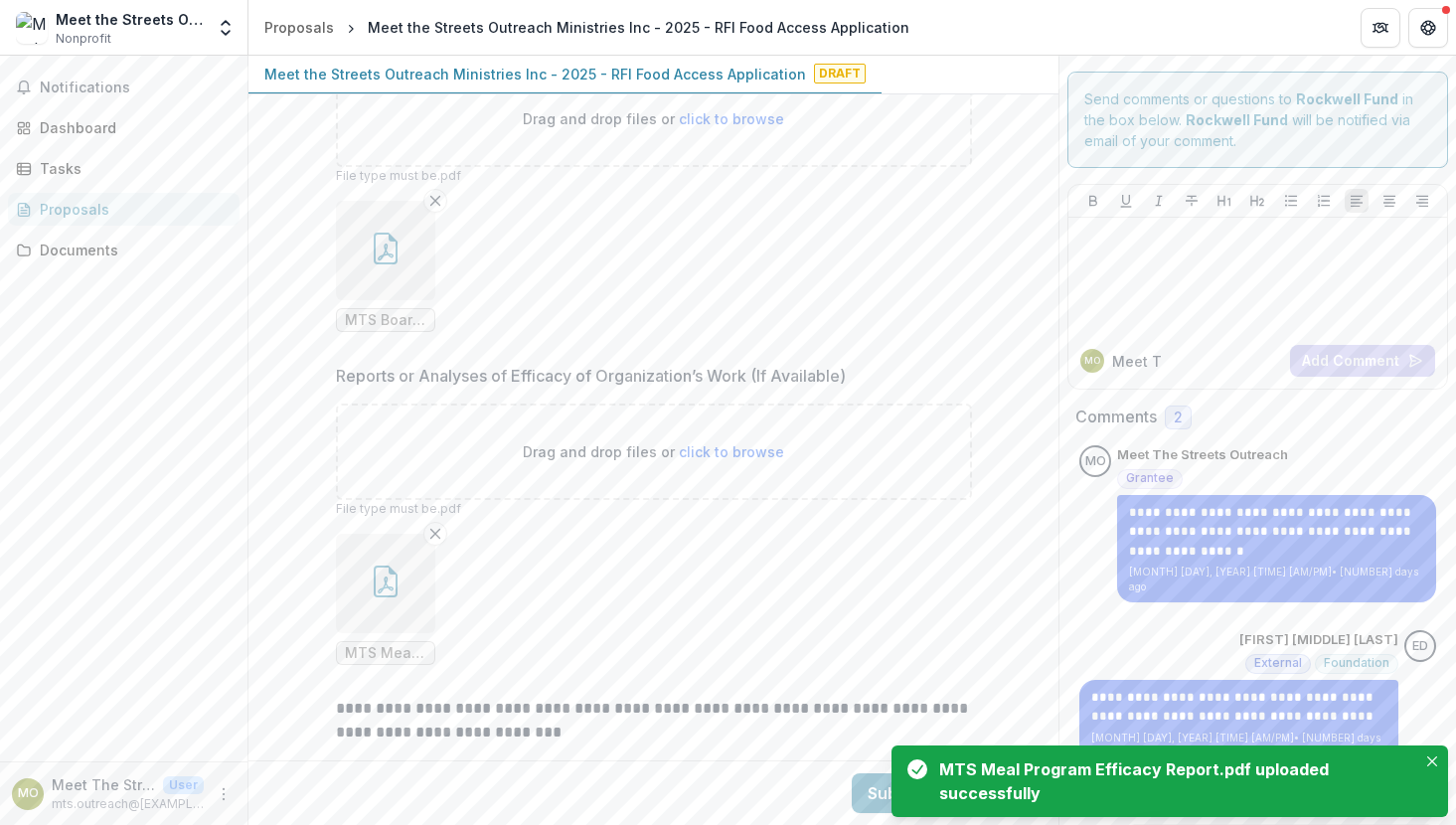 click at bounding box center (386, 583) 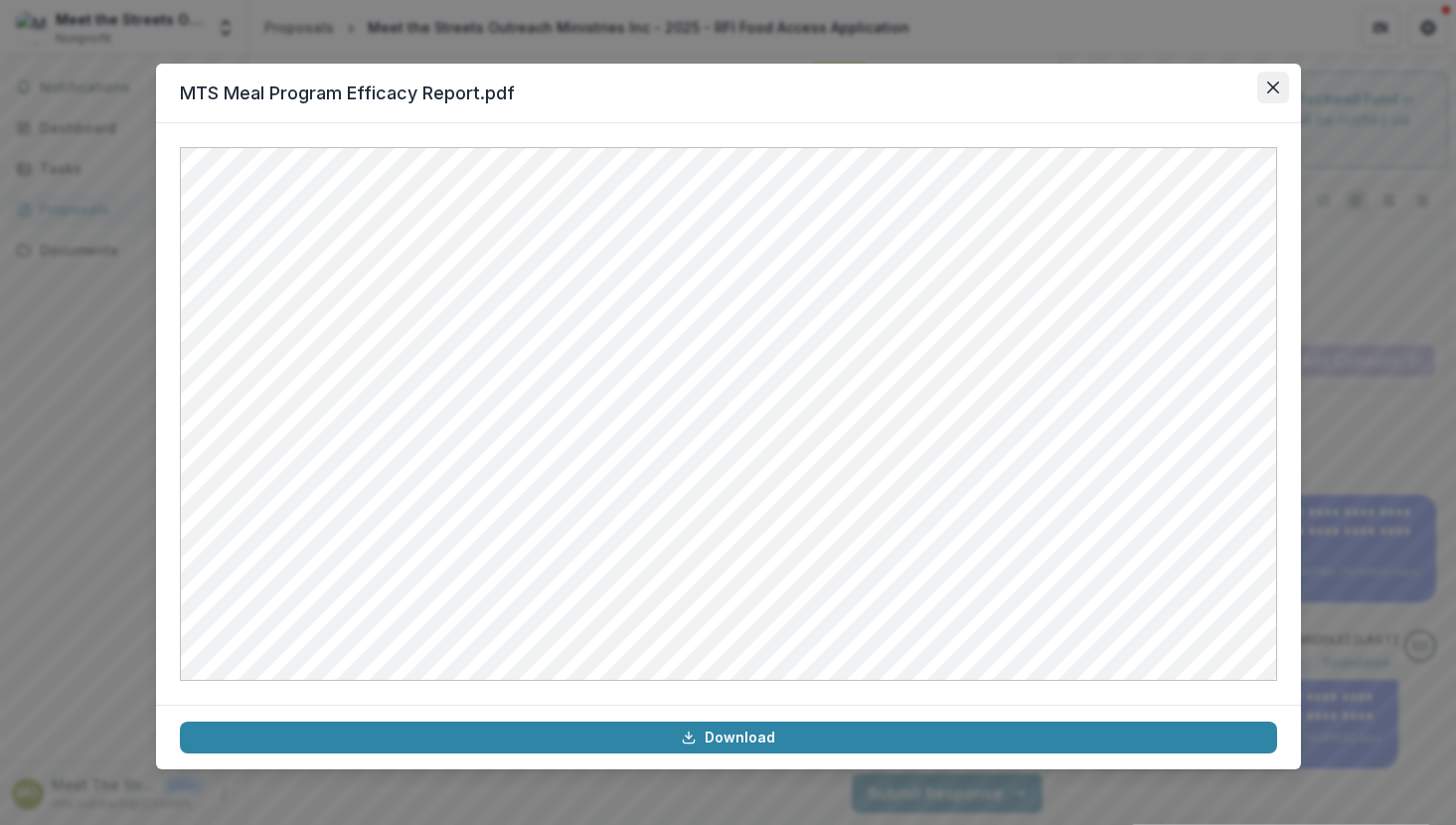 click 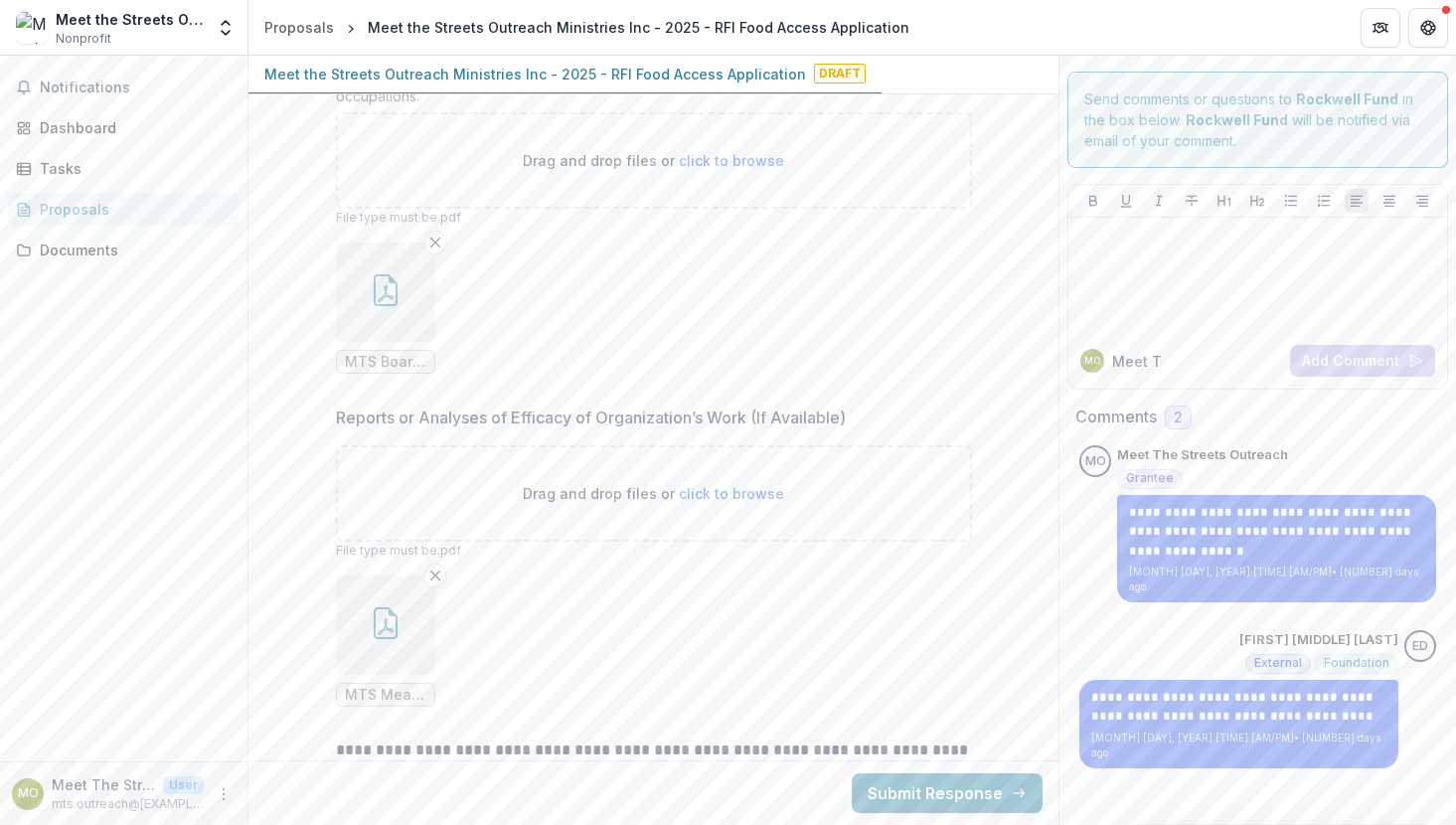 scroll, scrollTop: 18022, scrollLeft: 0, axis: vertical 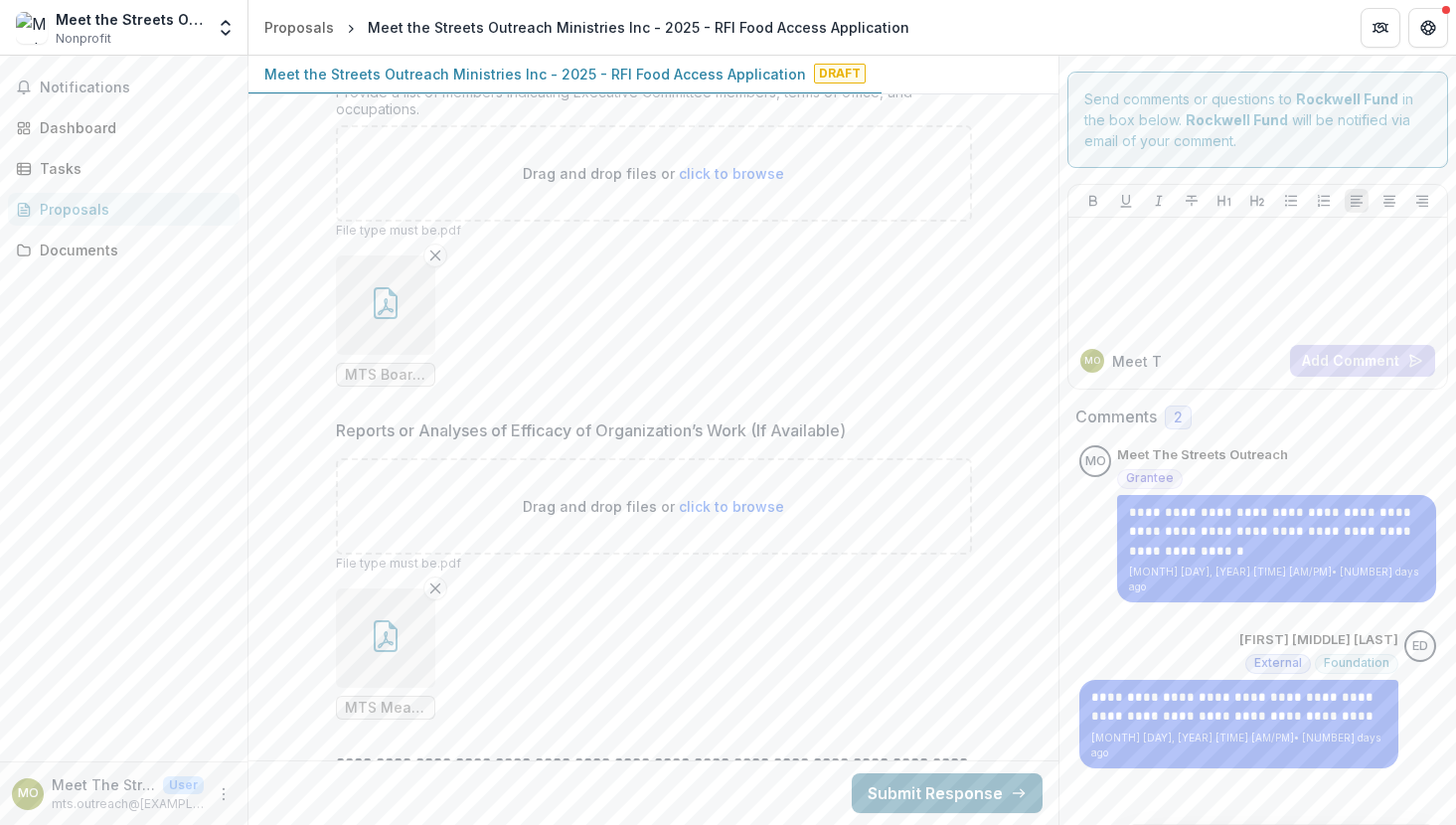 click on "Submit Response" at bounding box center (947, 793) 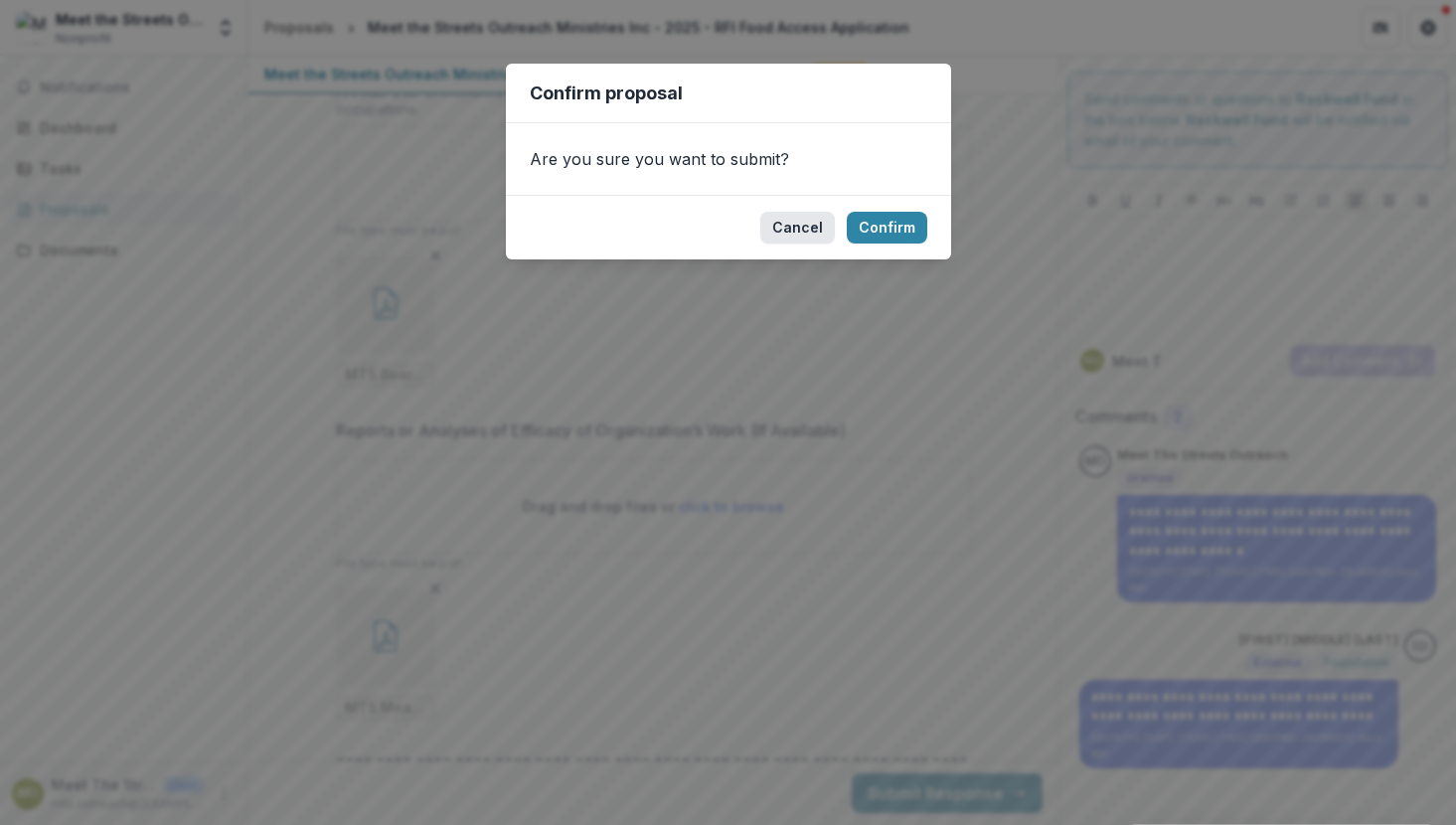 click on "Cancel" at bounding box center (797, 228) 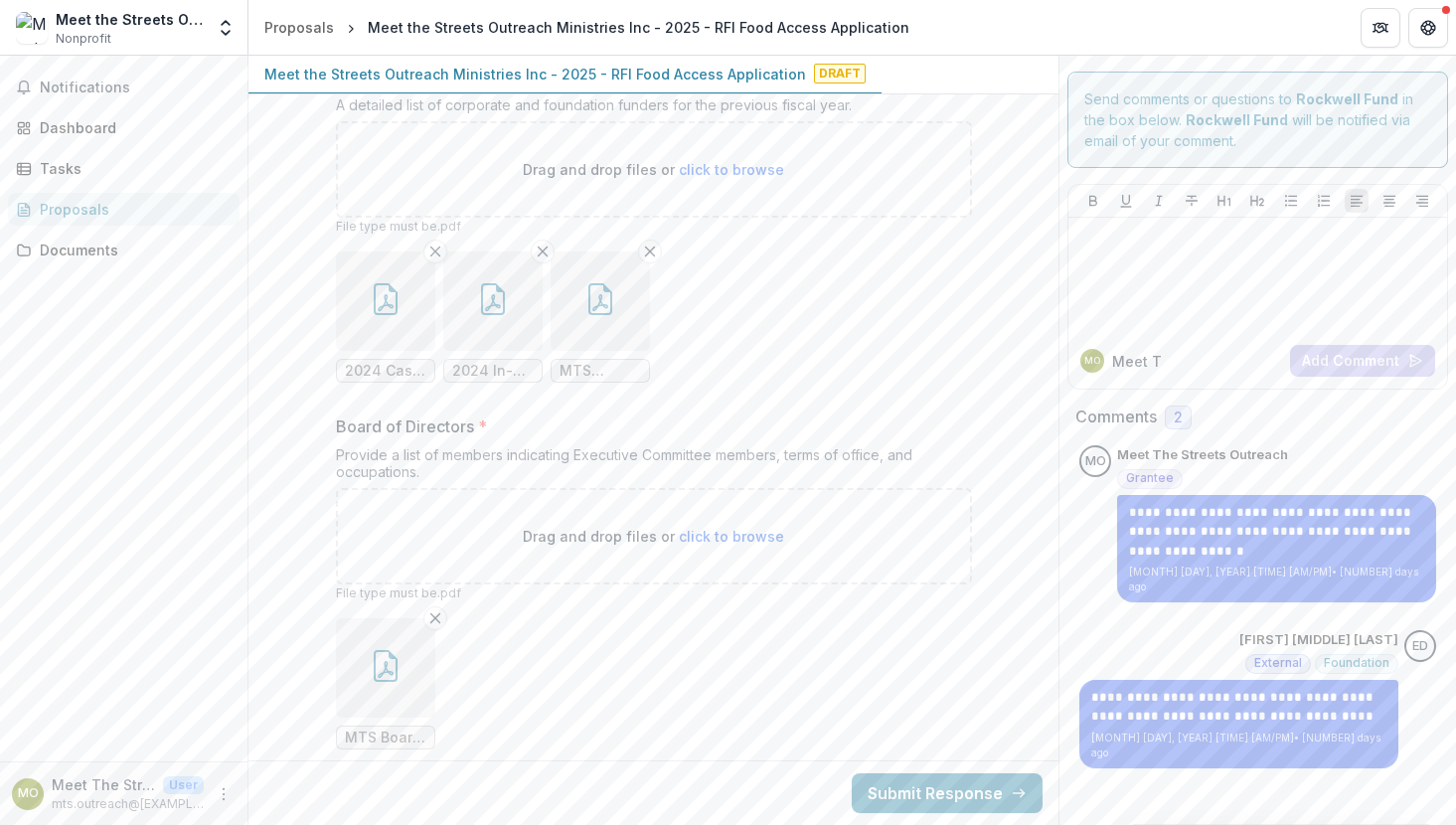 scroll, scrollTop: 17657, scrollLeft: 0, axis: vertical 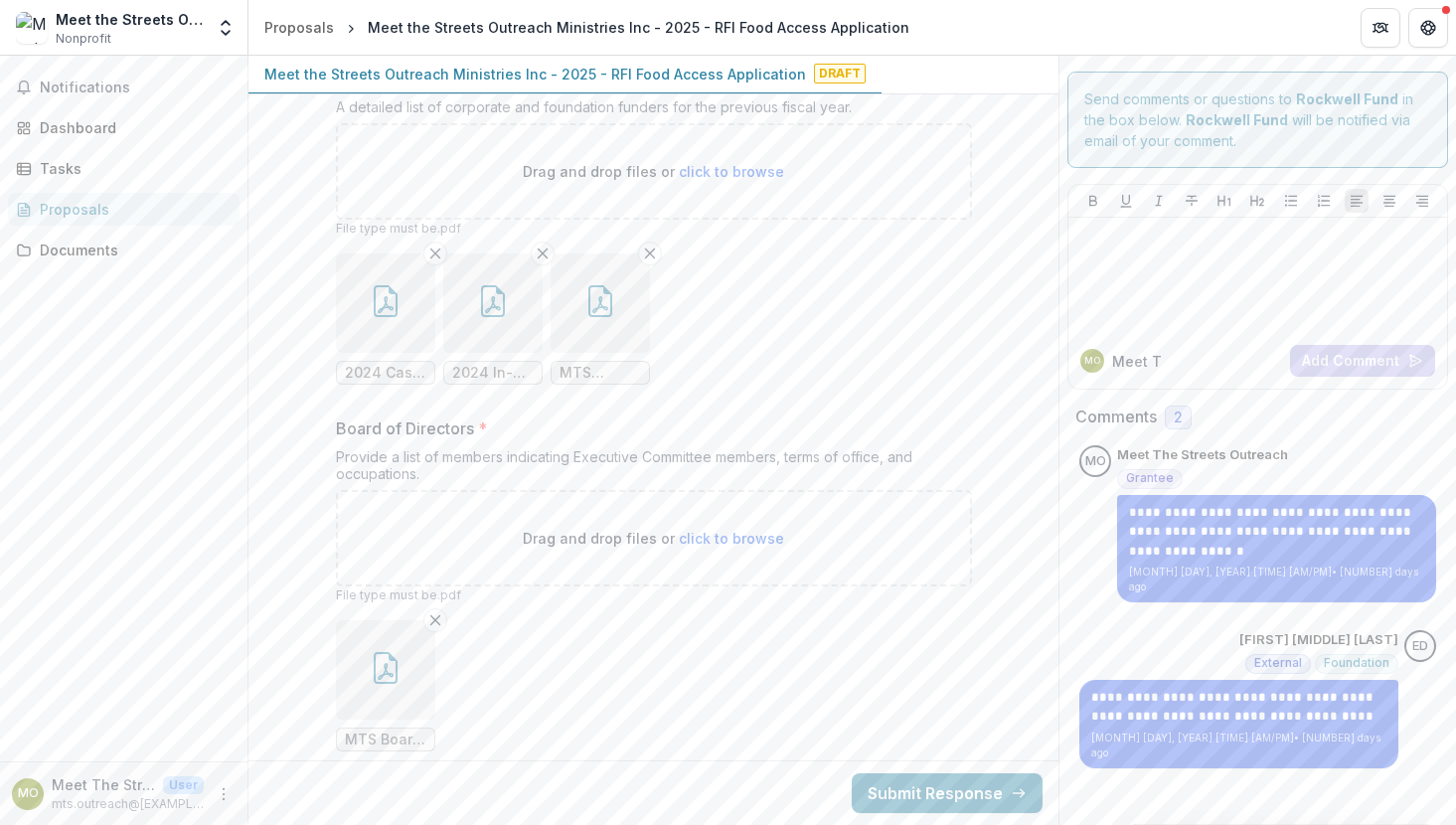 click at bounding box center (600, 303) 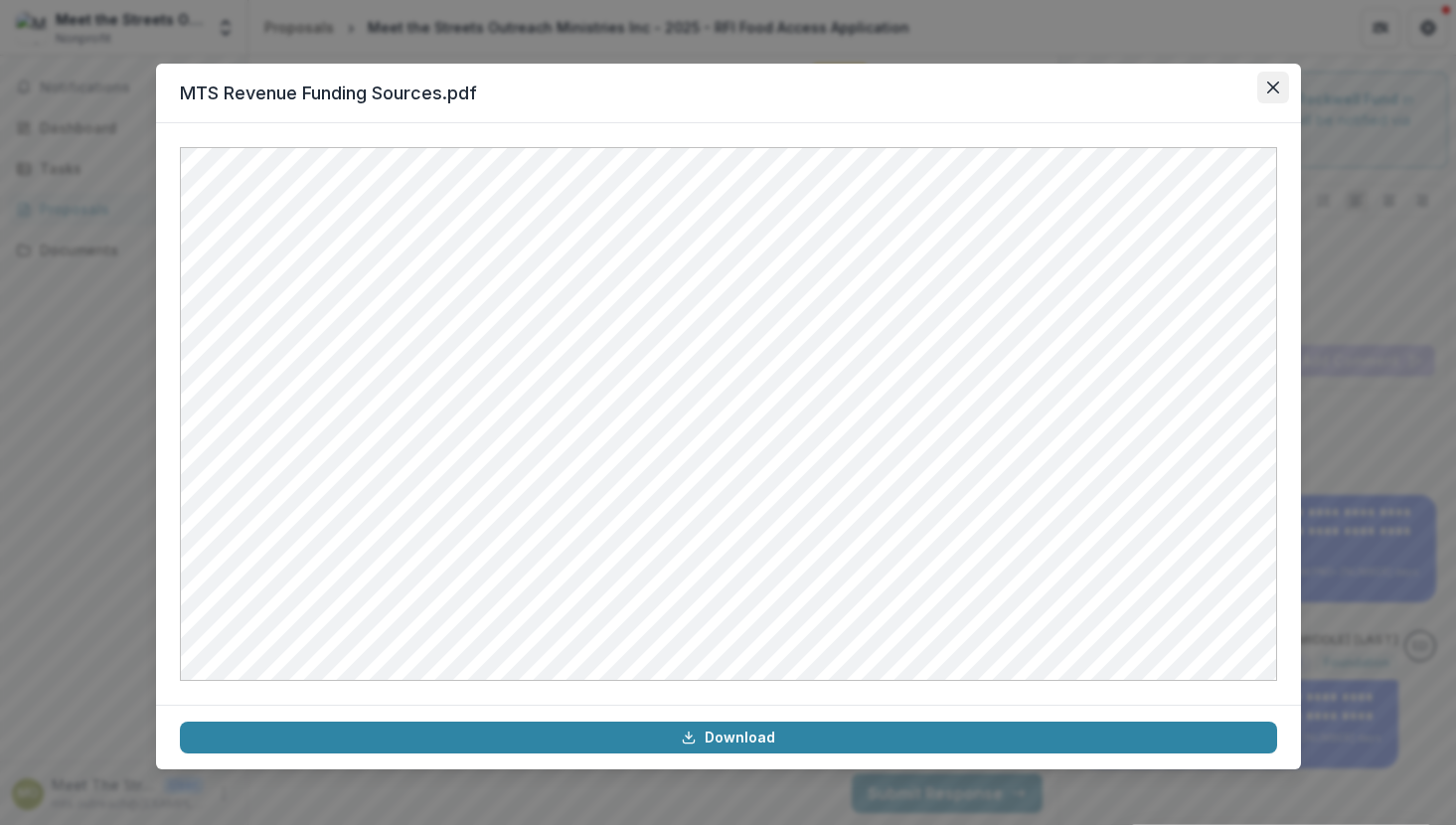 click 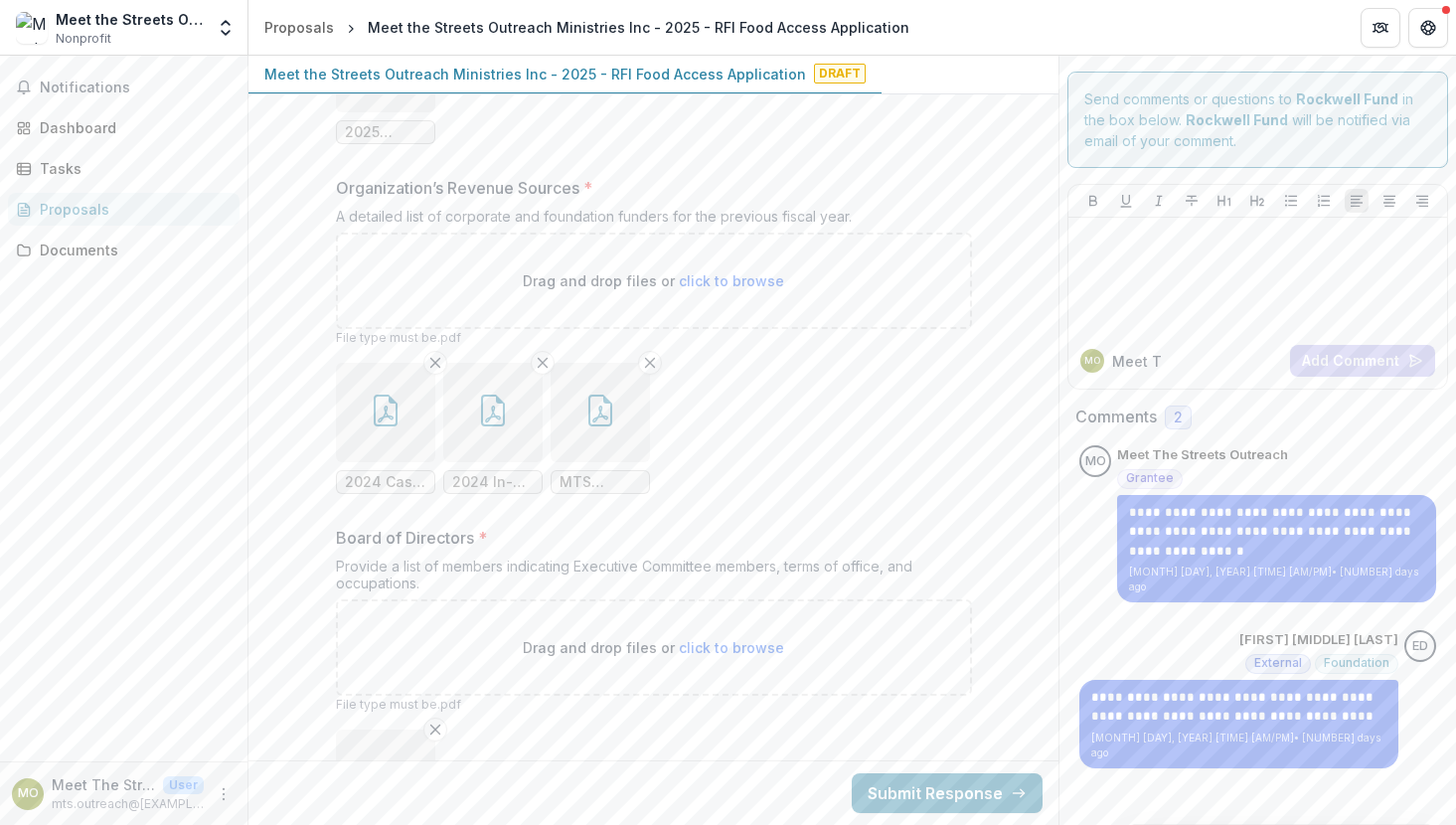 scroll, scrollTop: 17546, scrollLeft: 0, axis: vertical 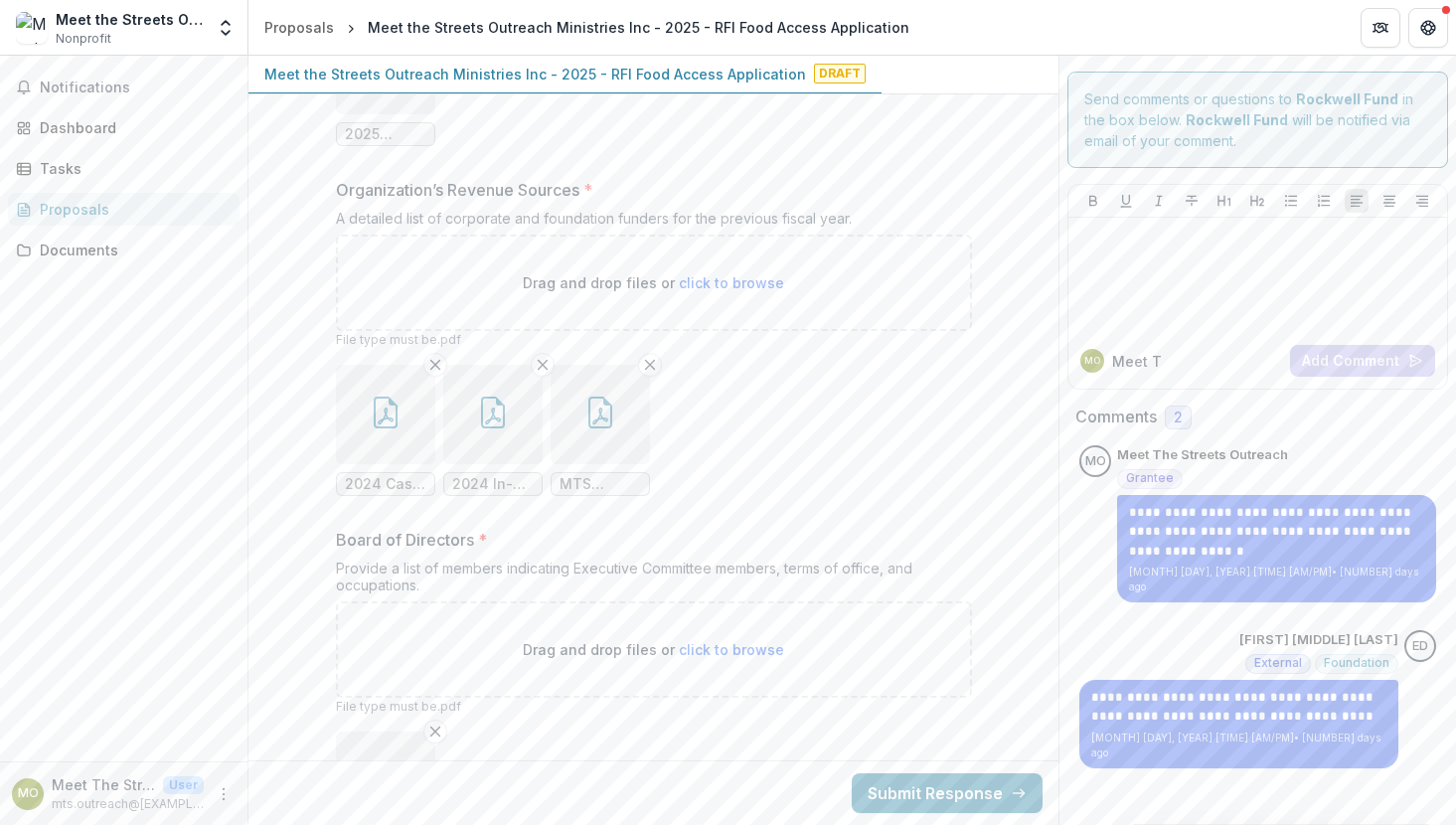 click at bounding box center [386, 414] 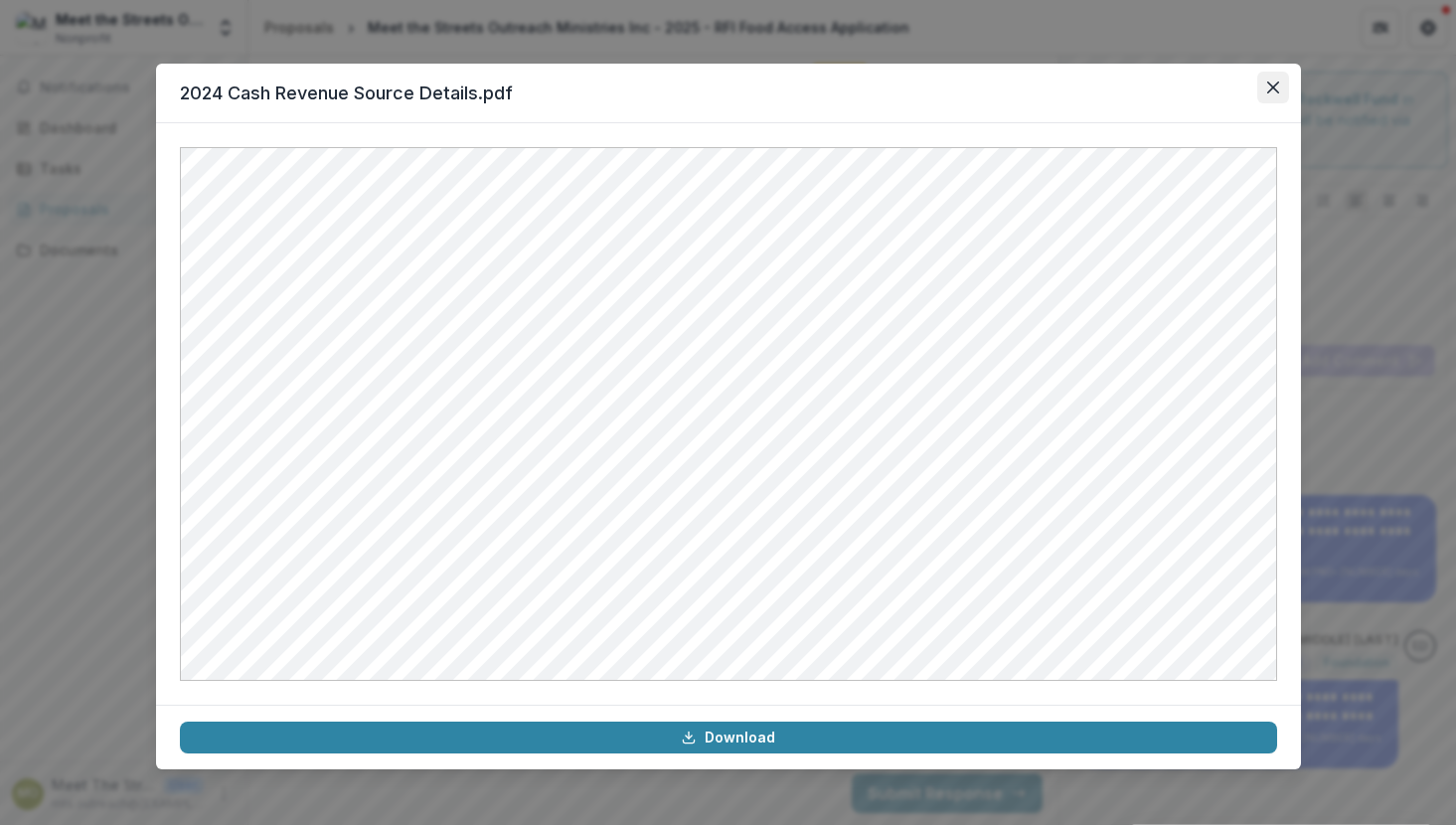 click 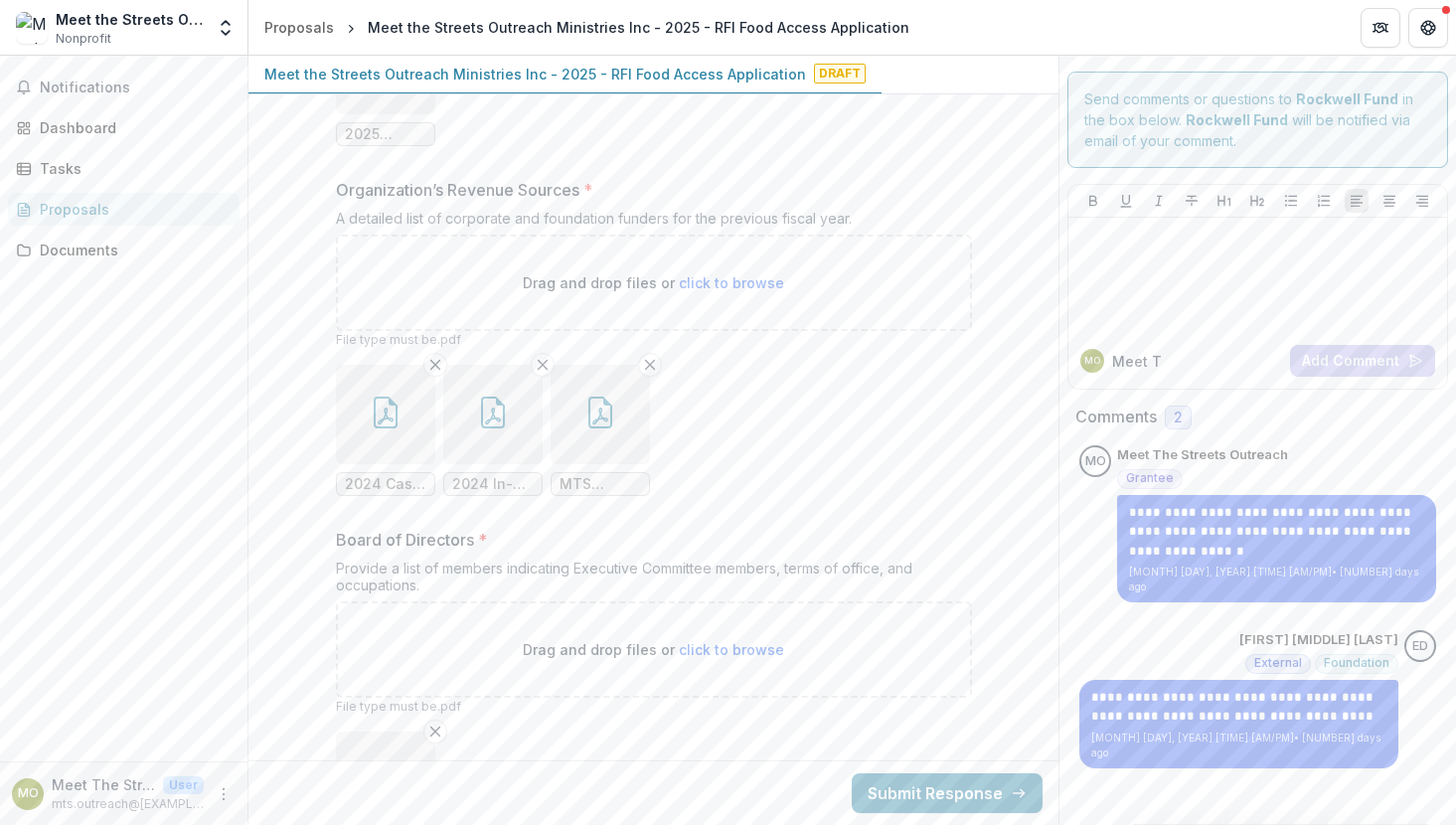 click 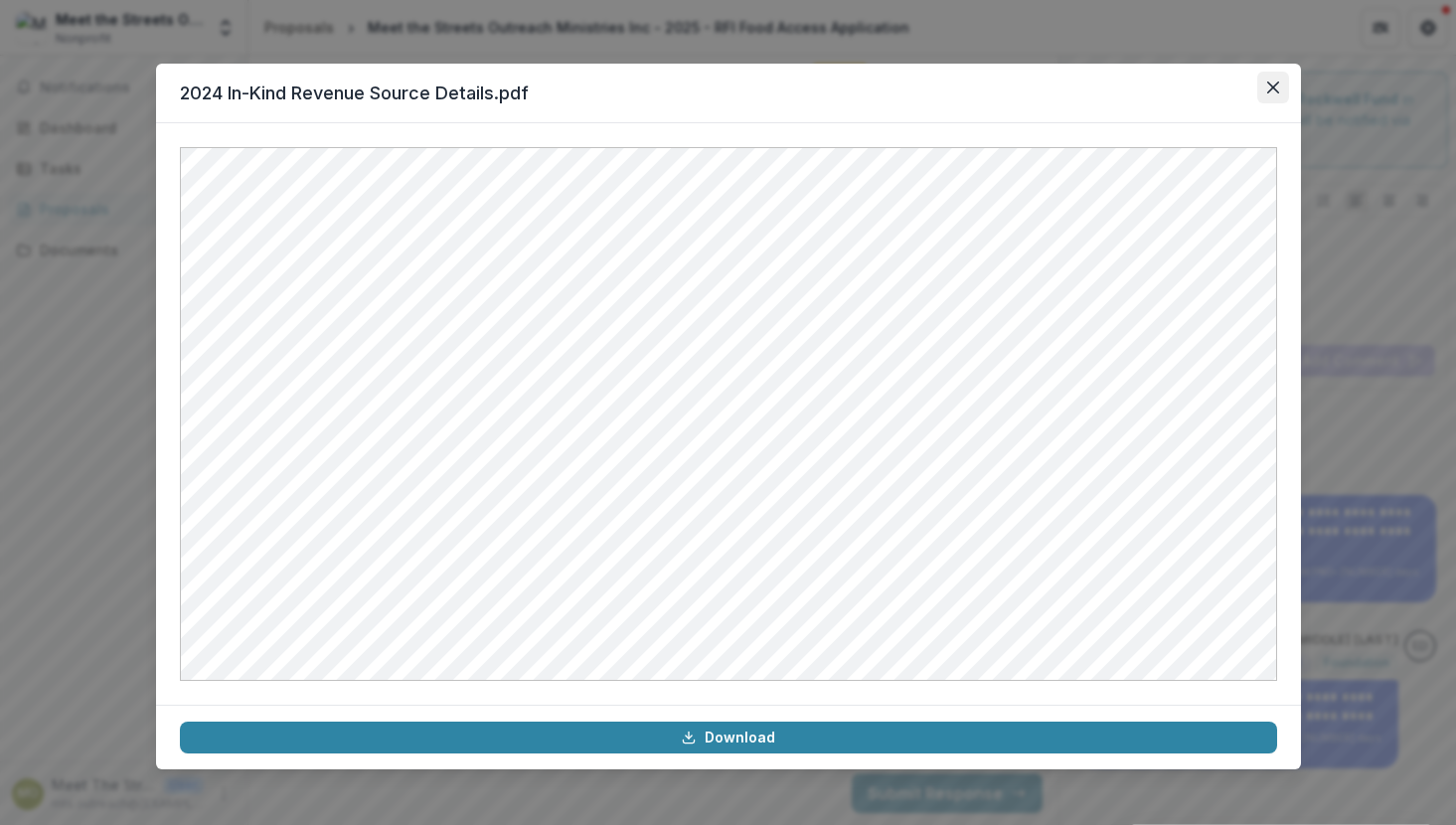 click 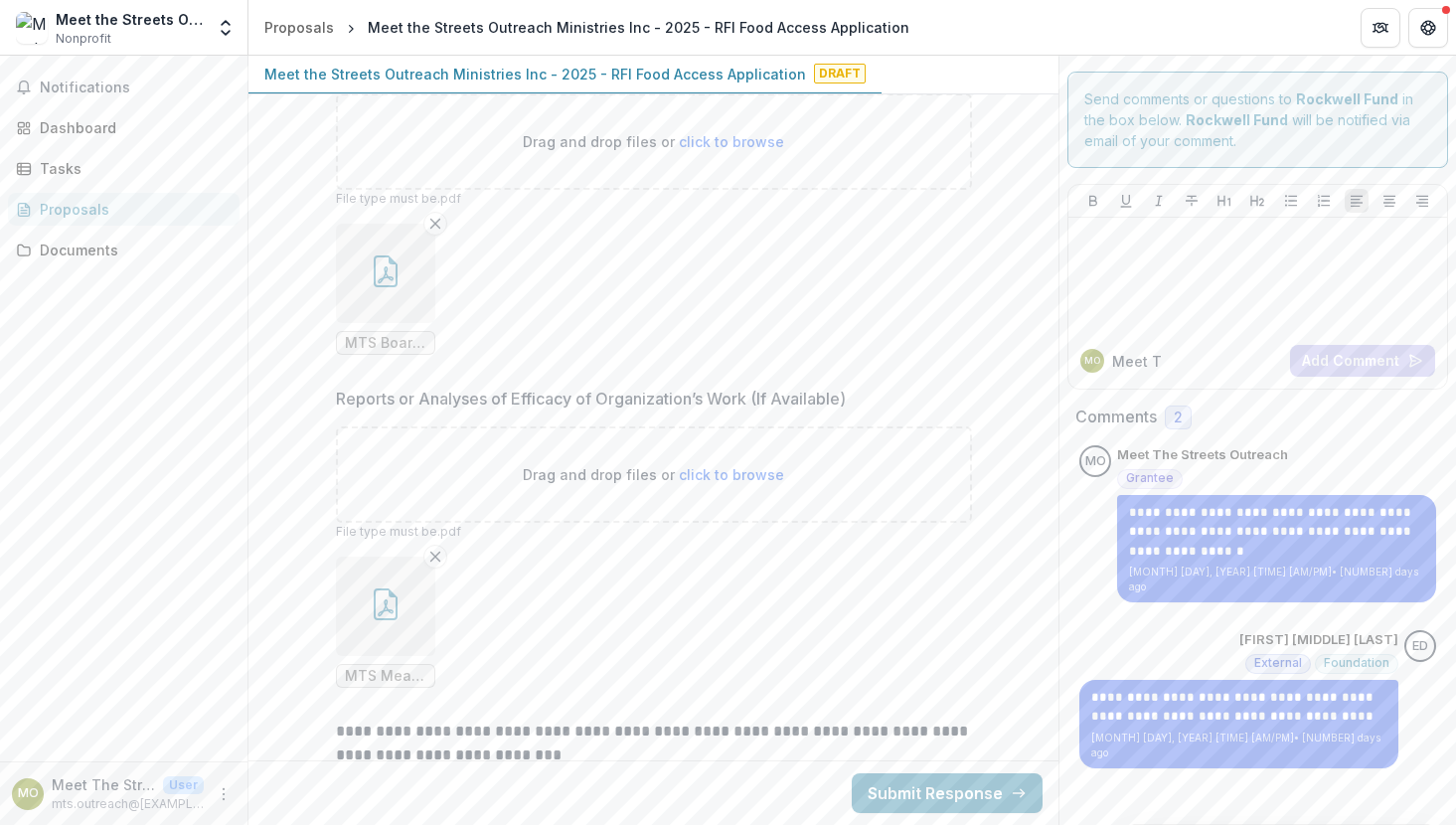 scroll, scrollTop: 18076, scrollLeft: 0, axis: vertical 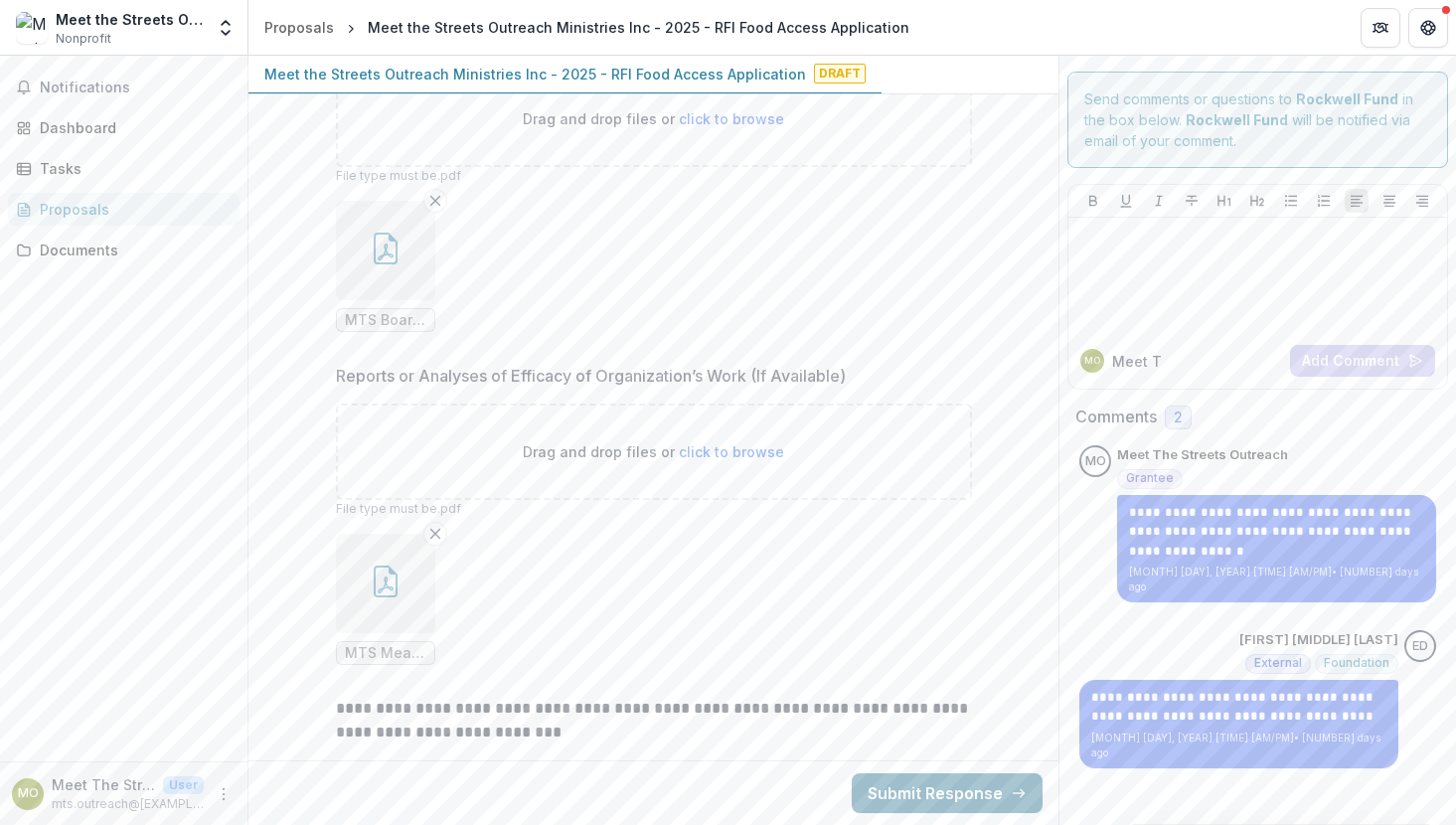 click on "Submit Response" at bounding box center (947, 793) 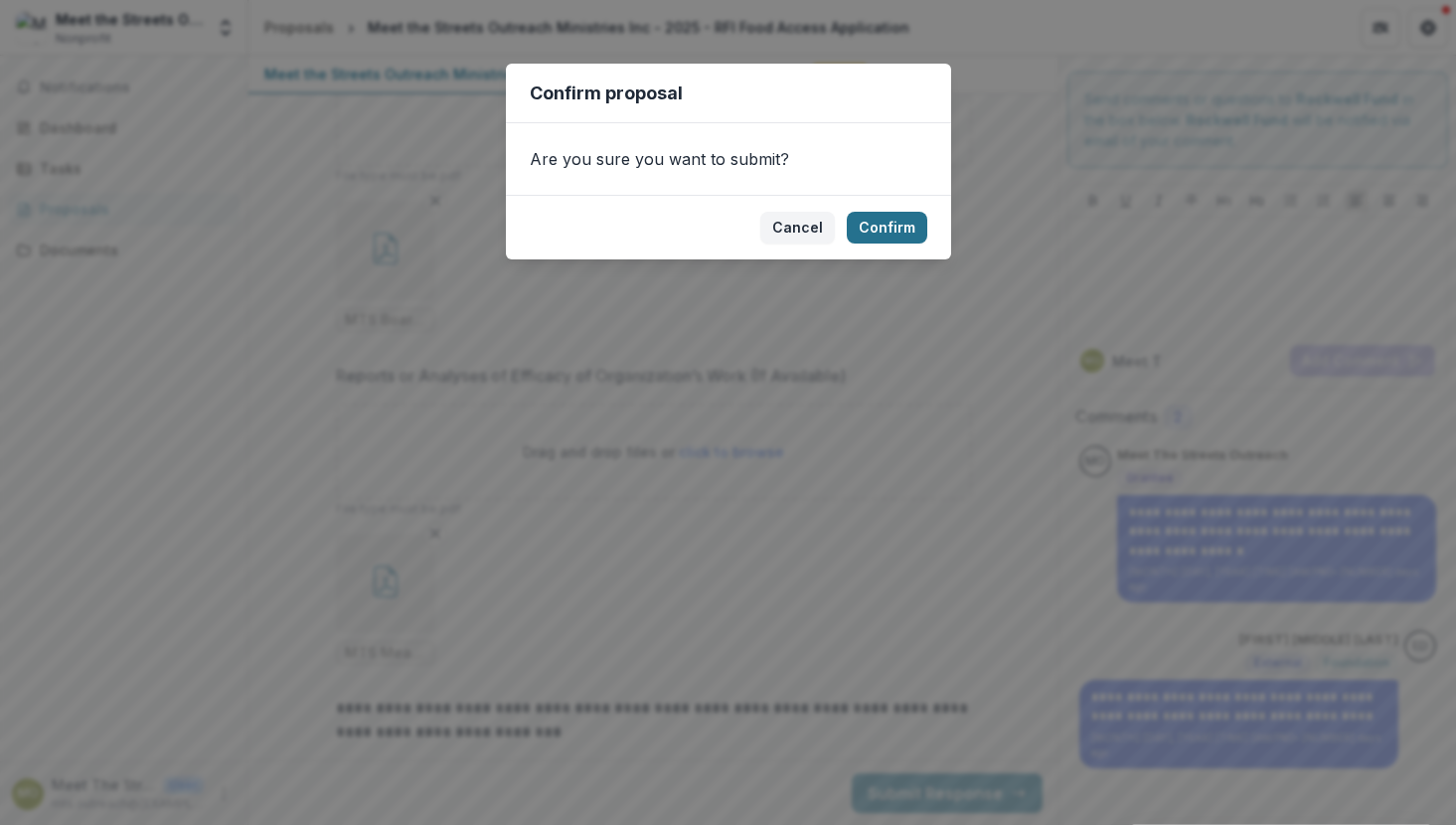 click on "Confirm" at bounding box center (887, 228) 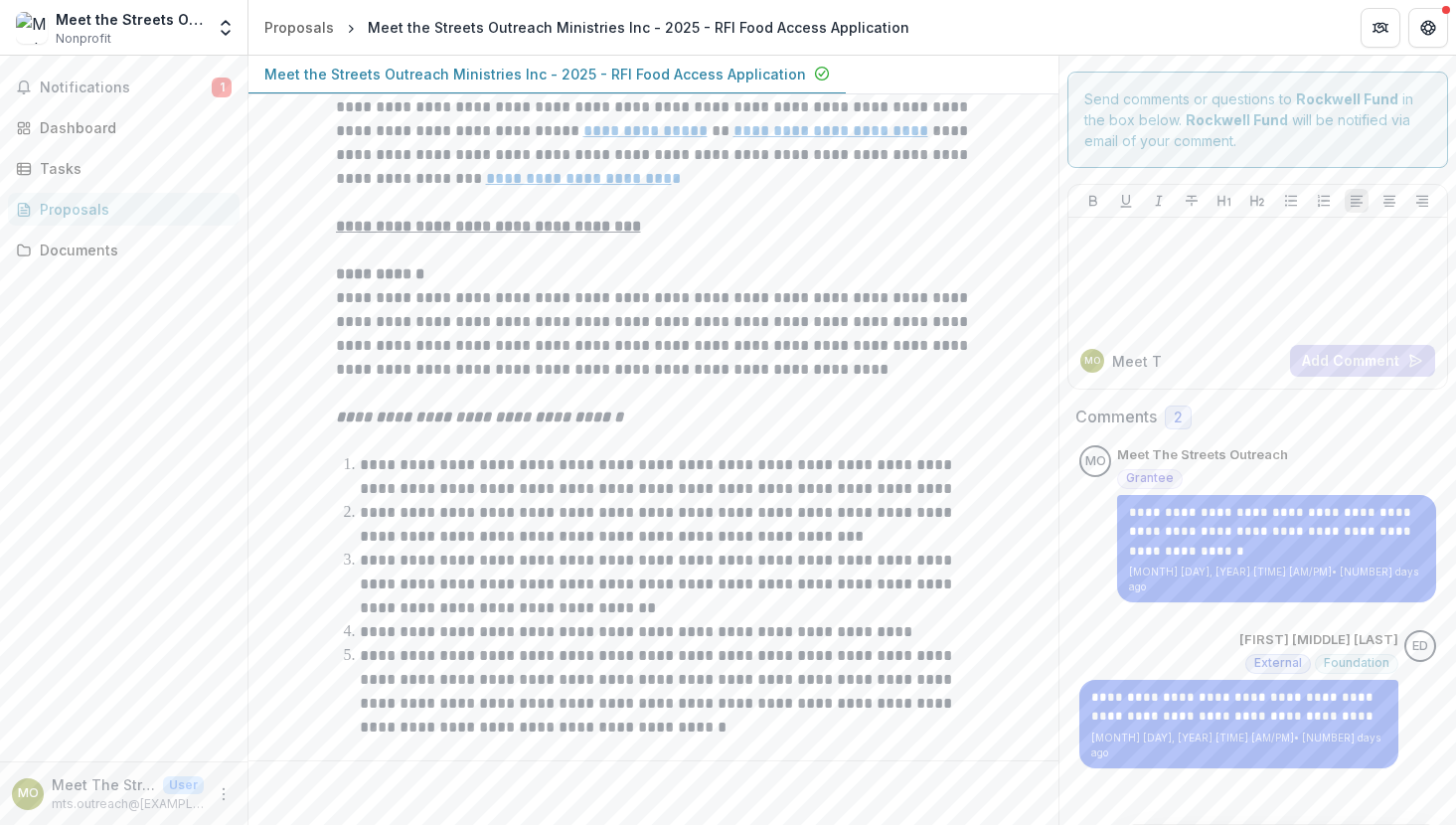 scroll, scrollTop: 0, scrollLeft: 0, axis: both 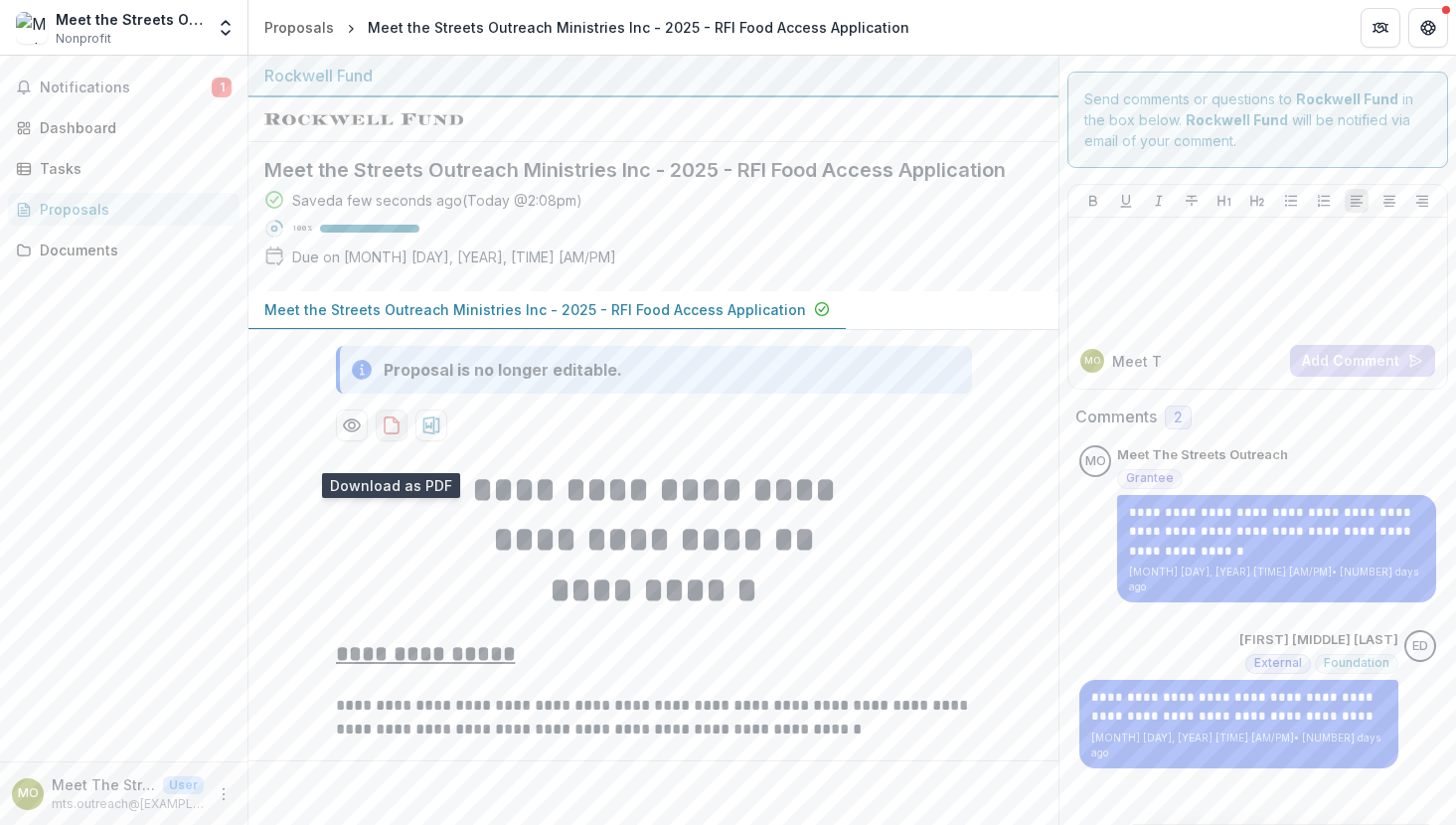 click 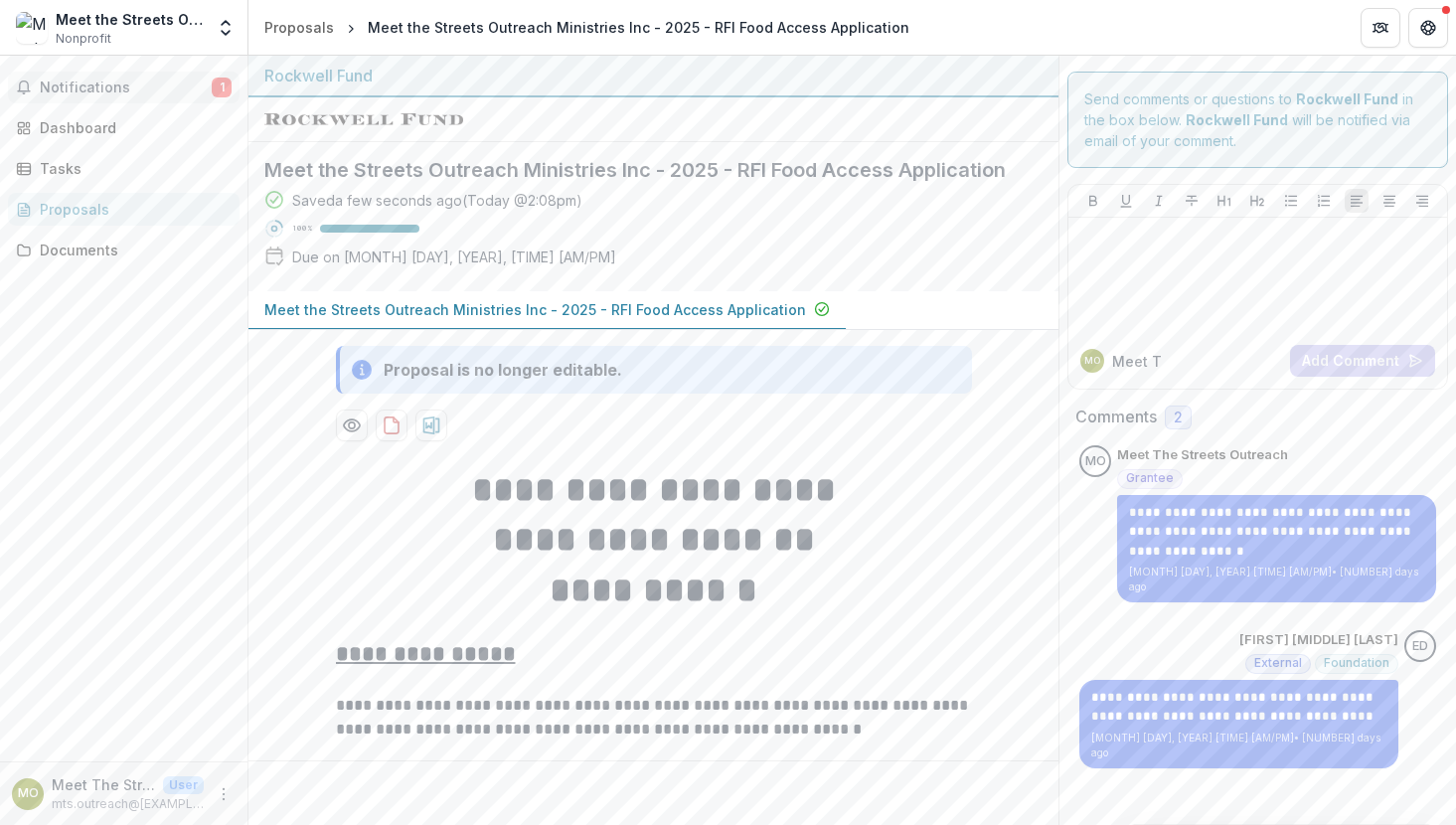 click on "Notifications" at bounding box center (125, 87) 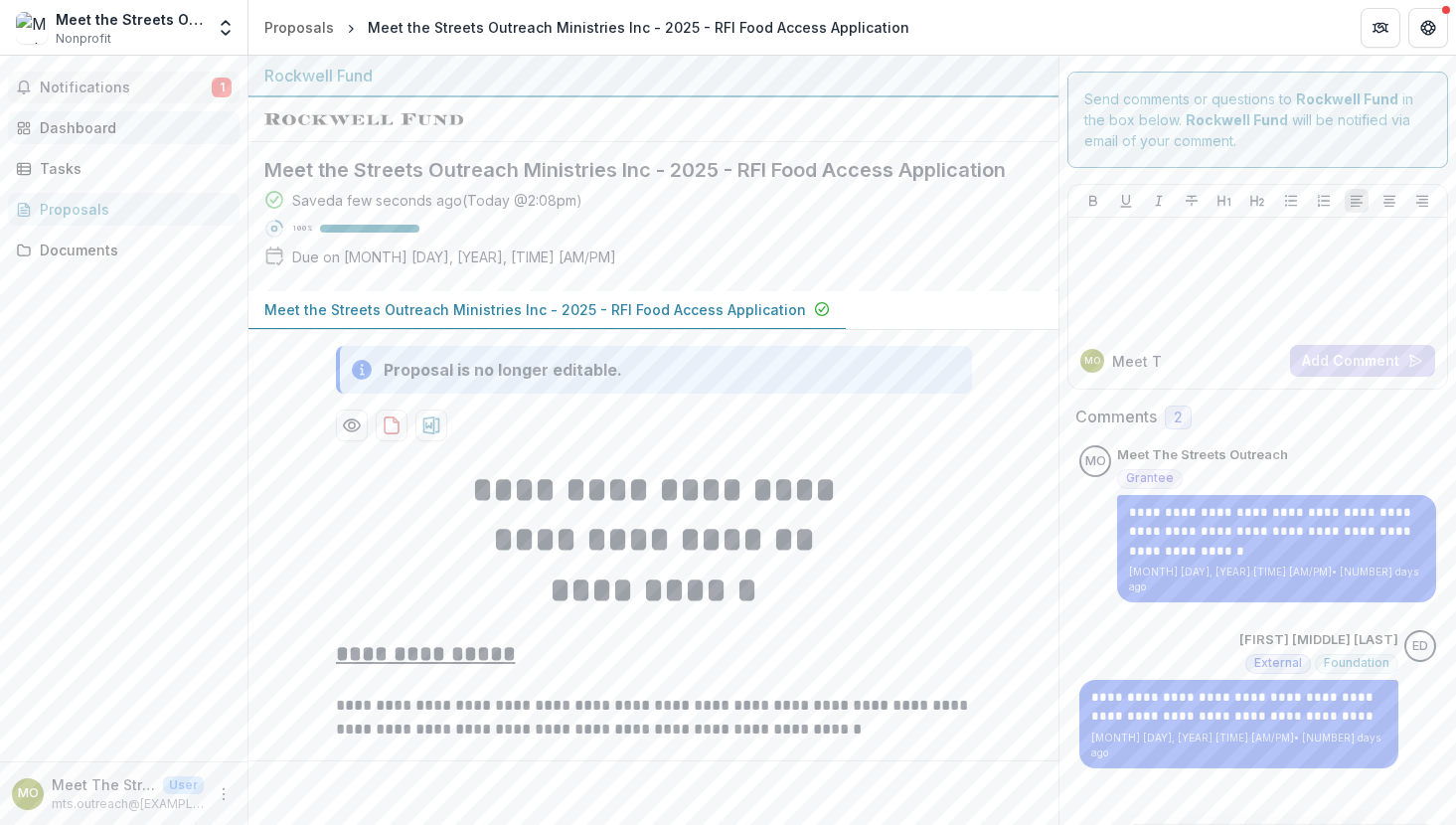 click on "Dashboard" at bounding box center (131, 127) 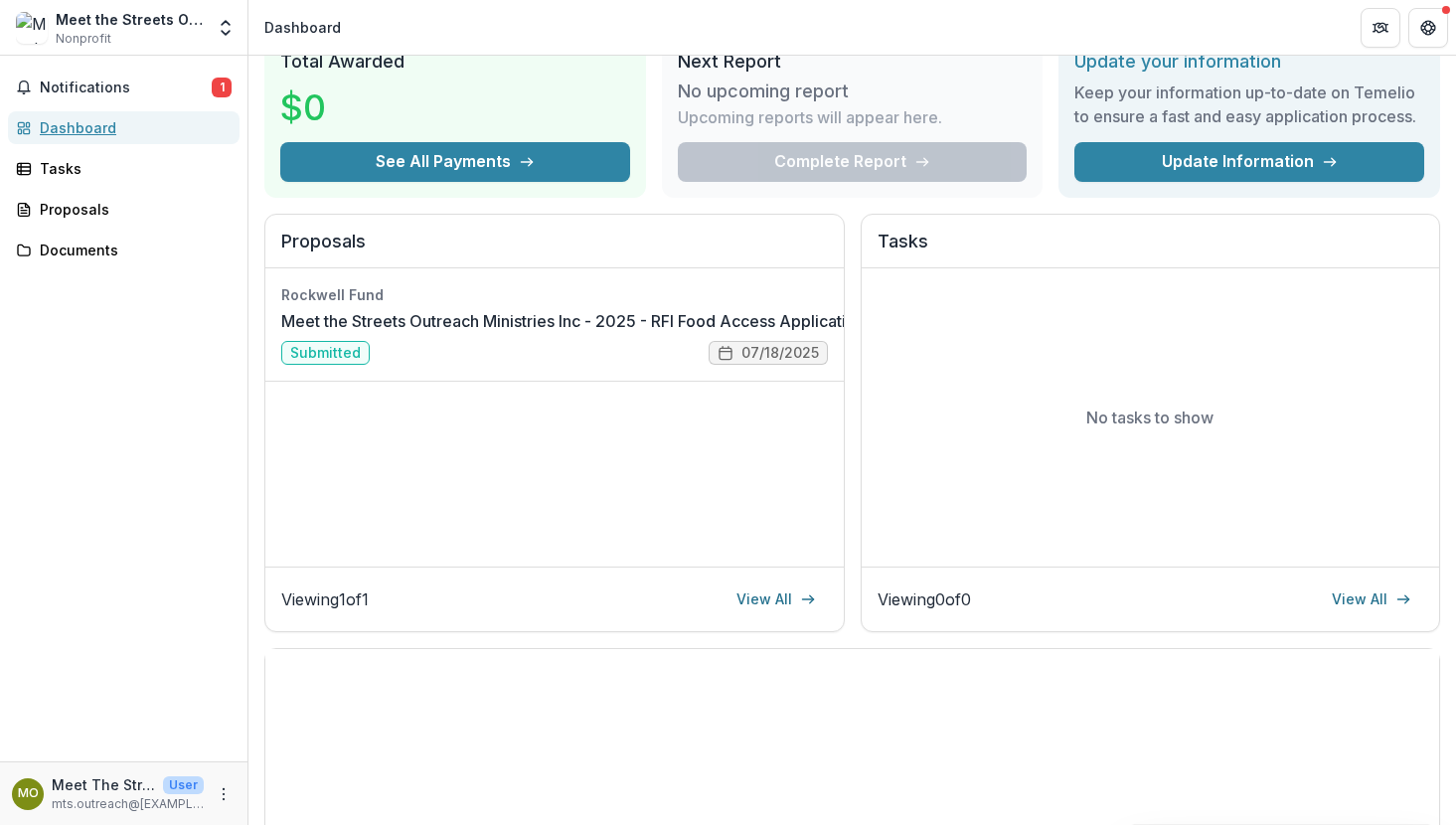 scroll, scrollTop: 0, scrollLeft: 0, axis: both 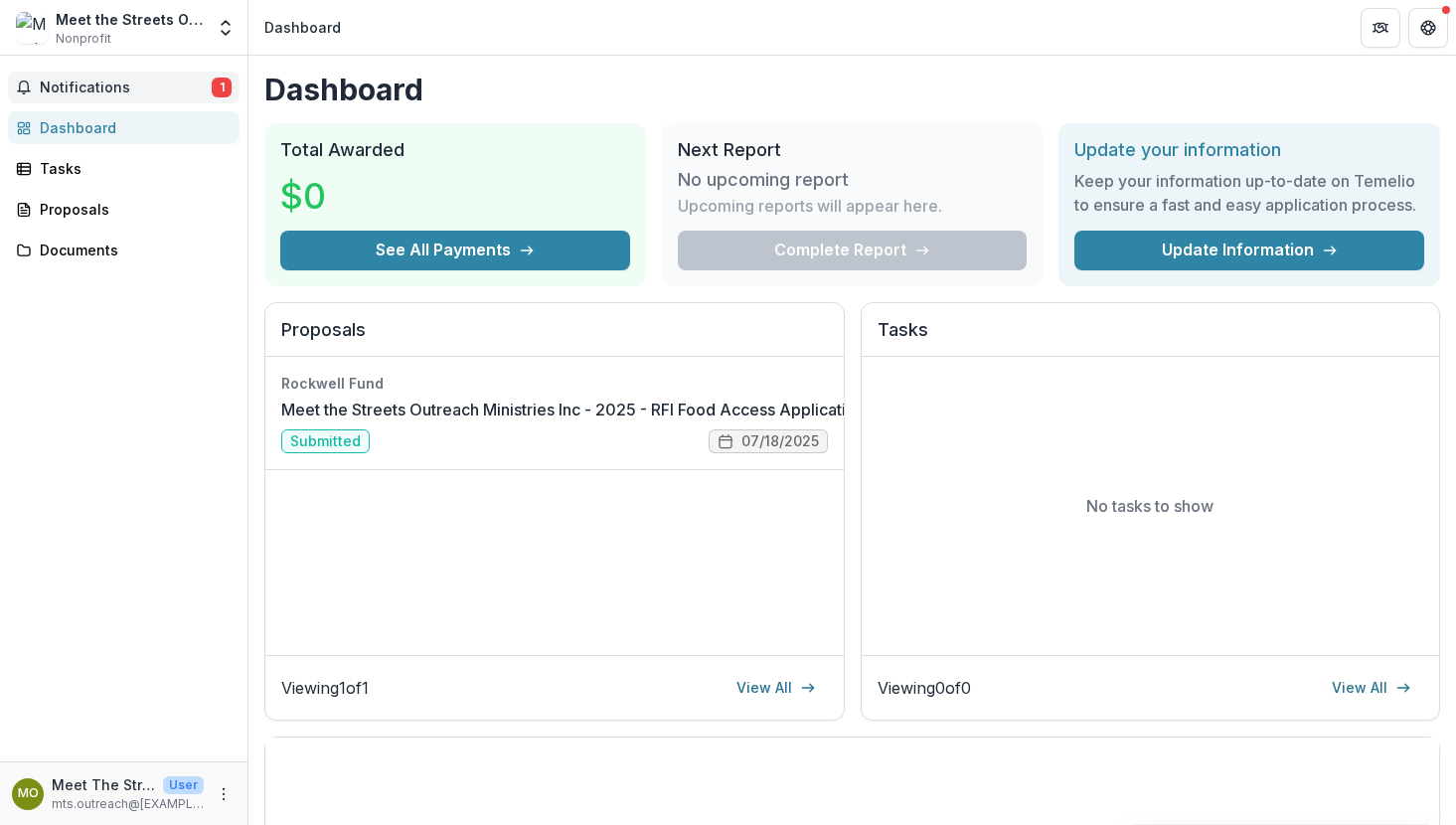 click on "Notifications" at bounding box center [125, 87] 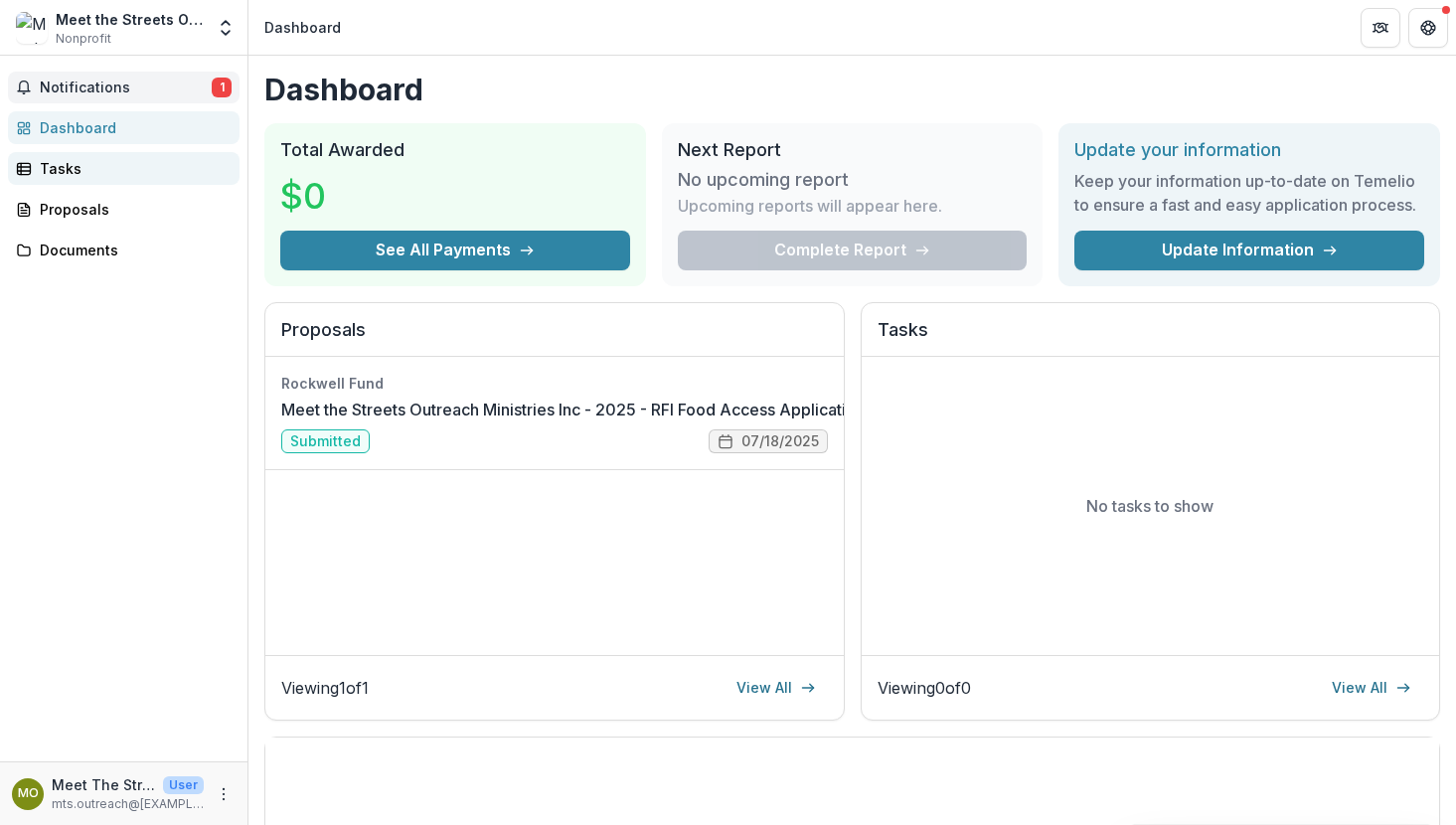 click on "Tasks" at bounding box center [131, 168] 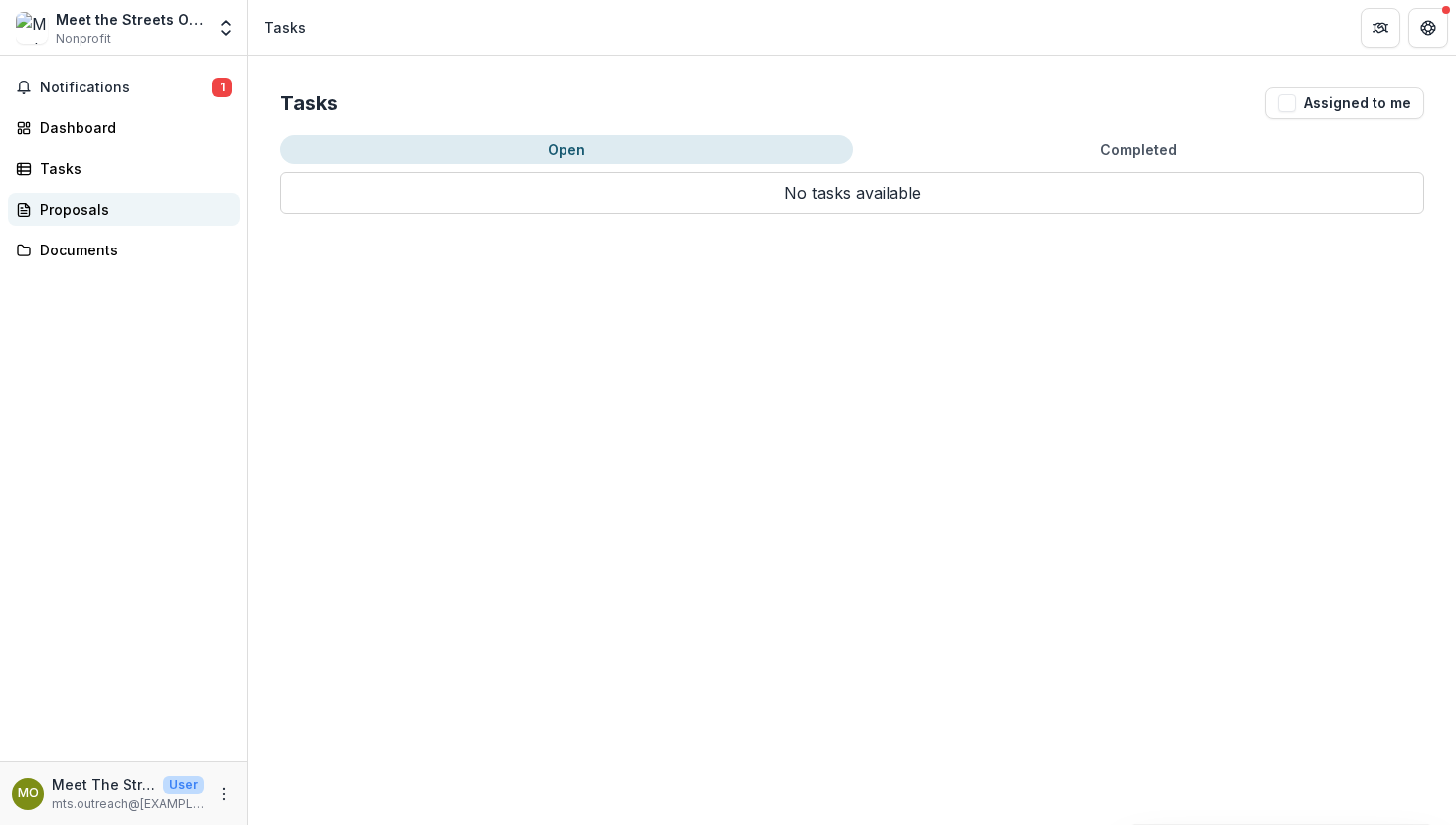click on "Proposals" at bounding box center (131, 209) 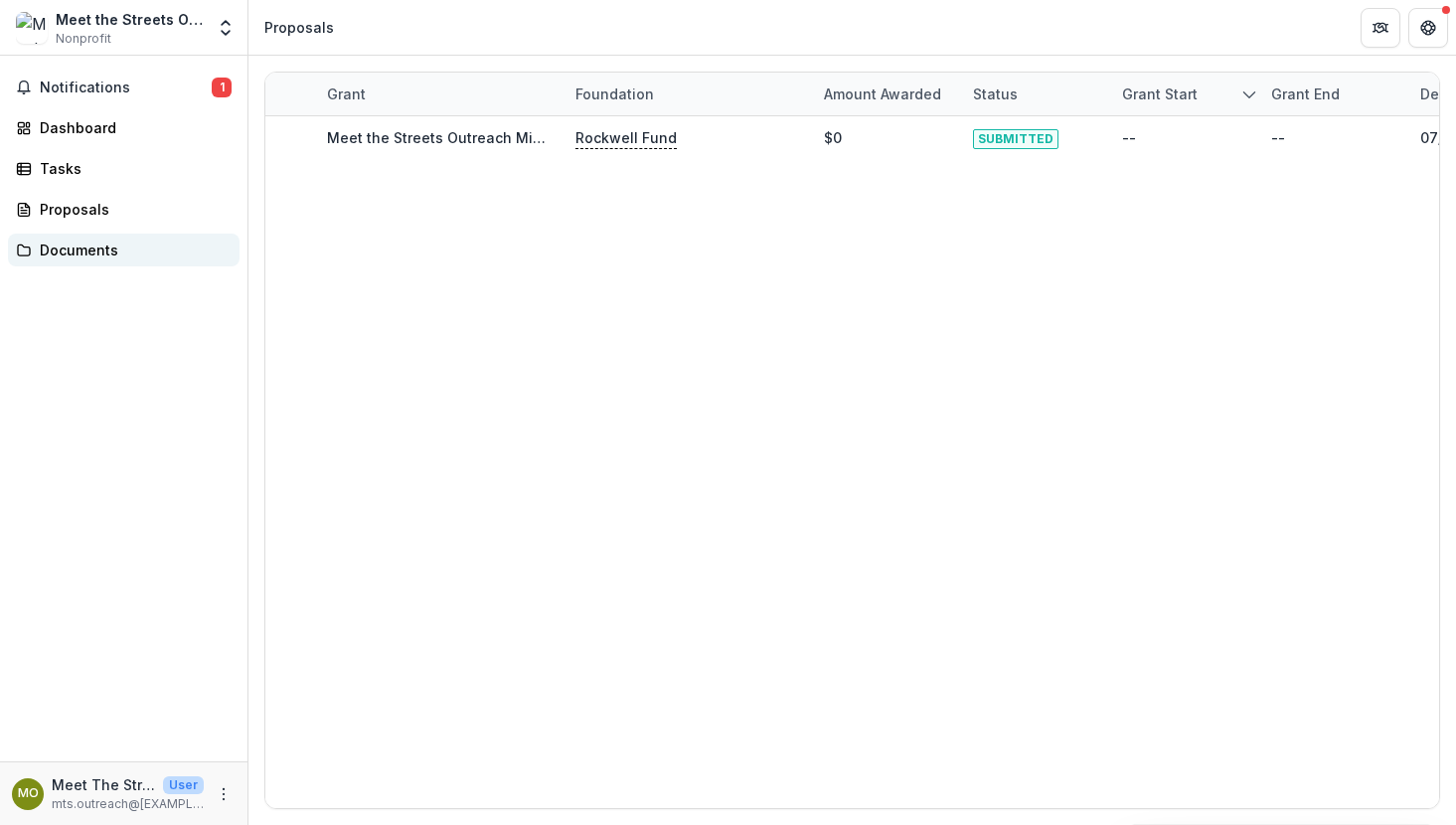 click on "Documents" at bounding box center [123, 249] 